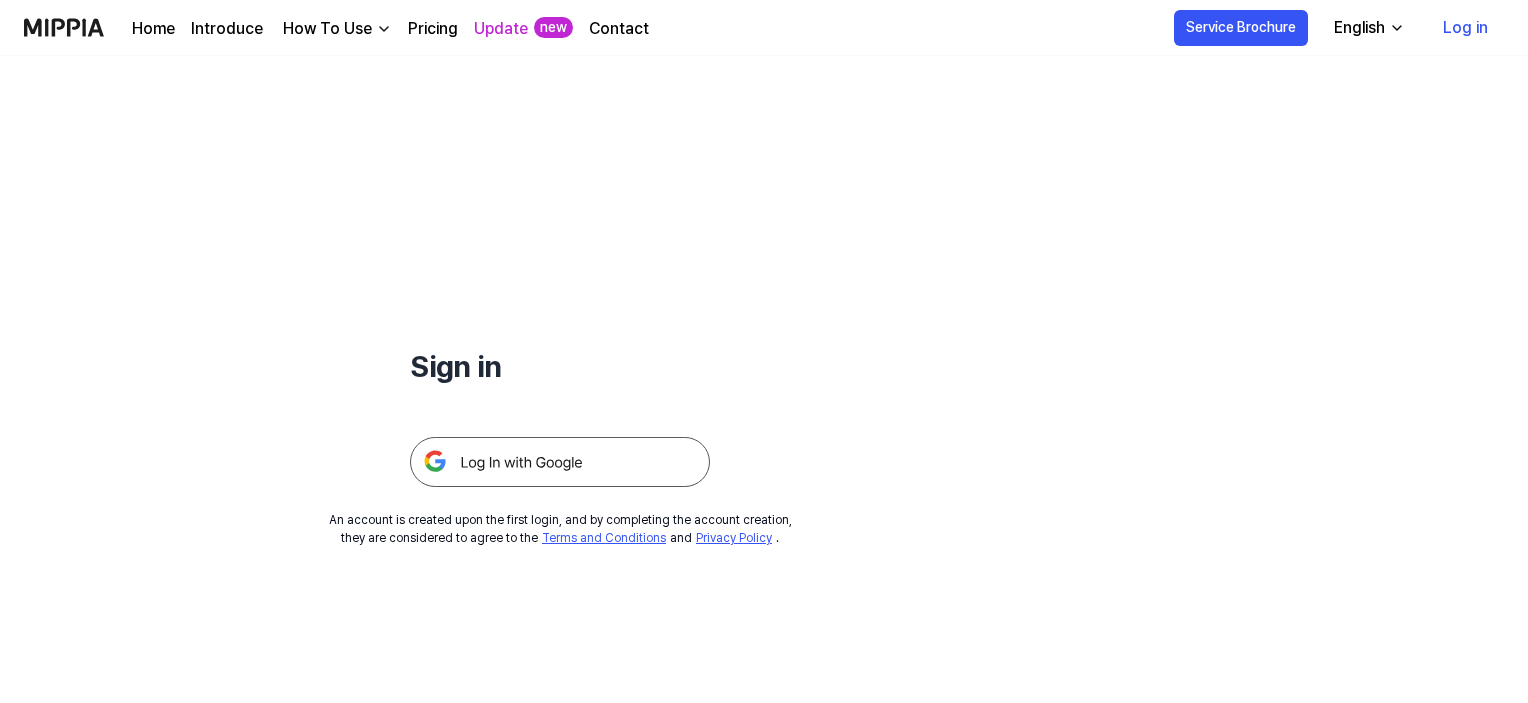 scroll, scrollTop: 0, scrollLeft: 0, axis: both 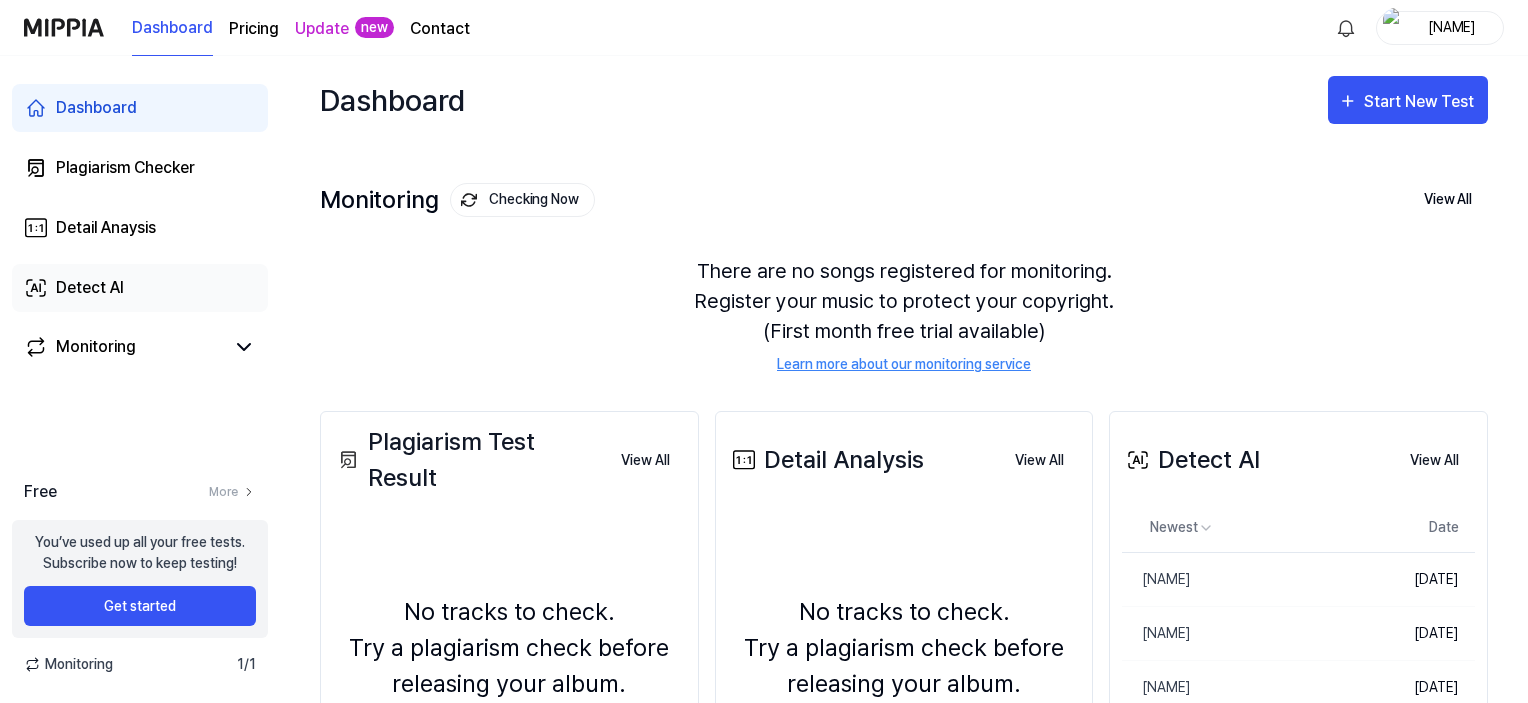 click on "Detect AI" at bounding box center [90, 288] 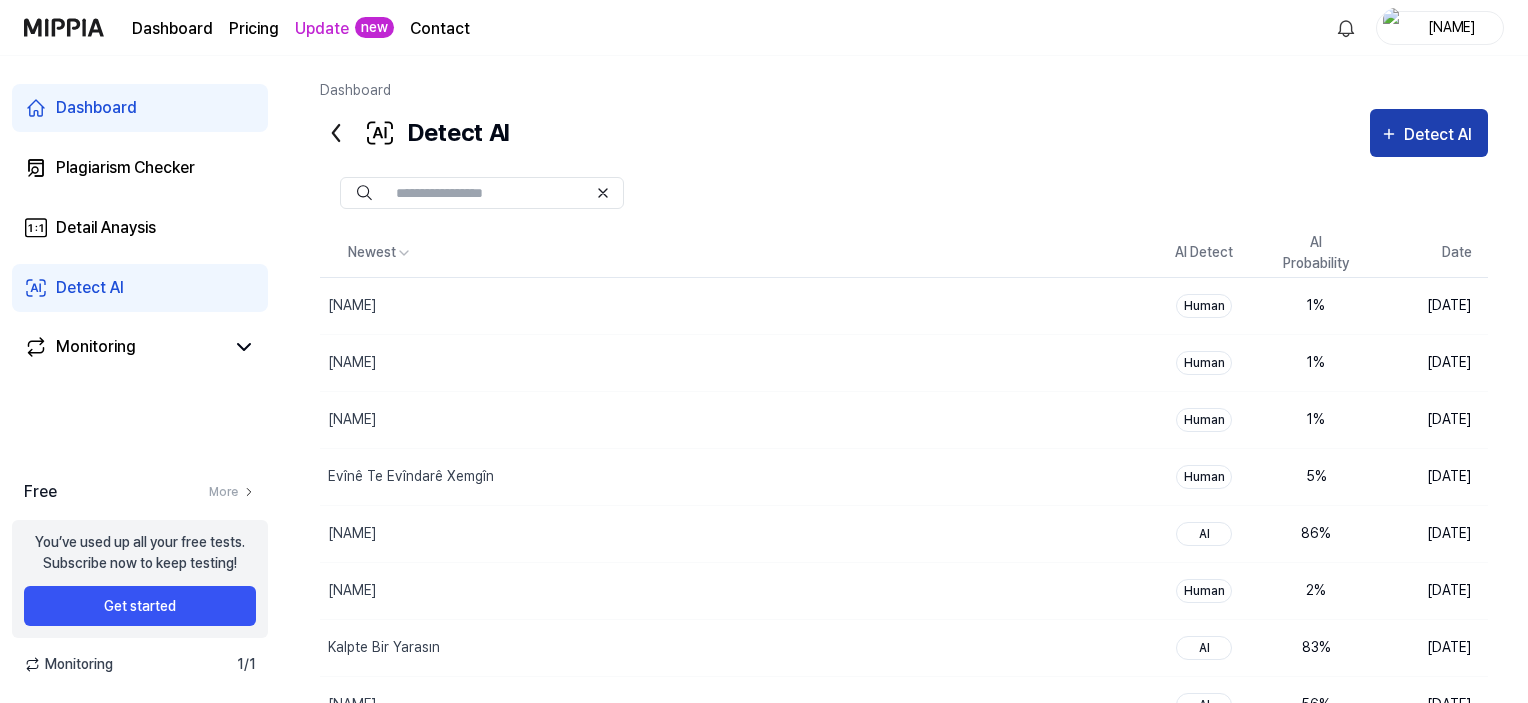 click on "Detect AI" at bounding box center (1441, 135) 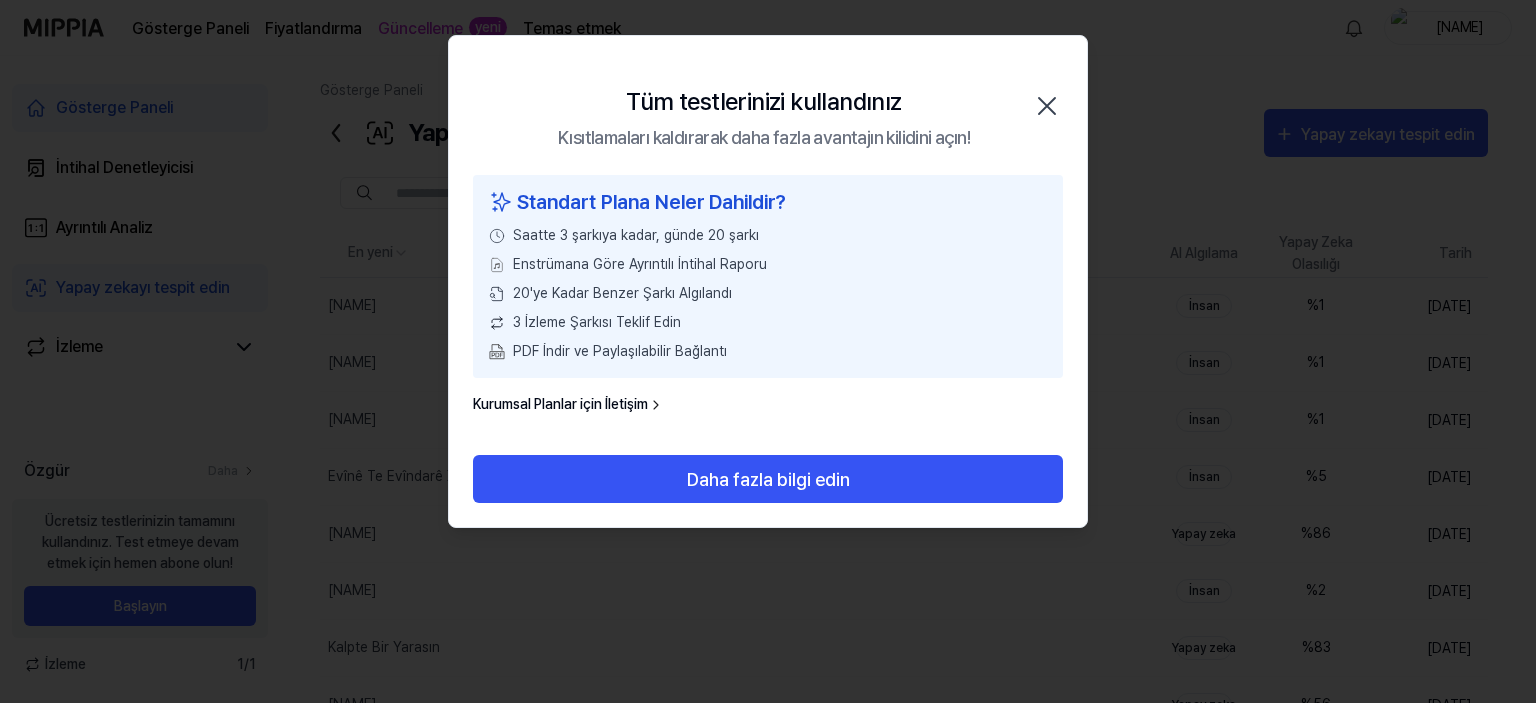 click on "Tüm testlerinizi kullandınız Kısıtlamaları kaldırarak daha fazla avantajın kilidini açın!" at bounding box center [764, 117] 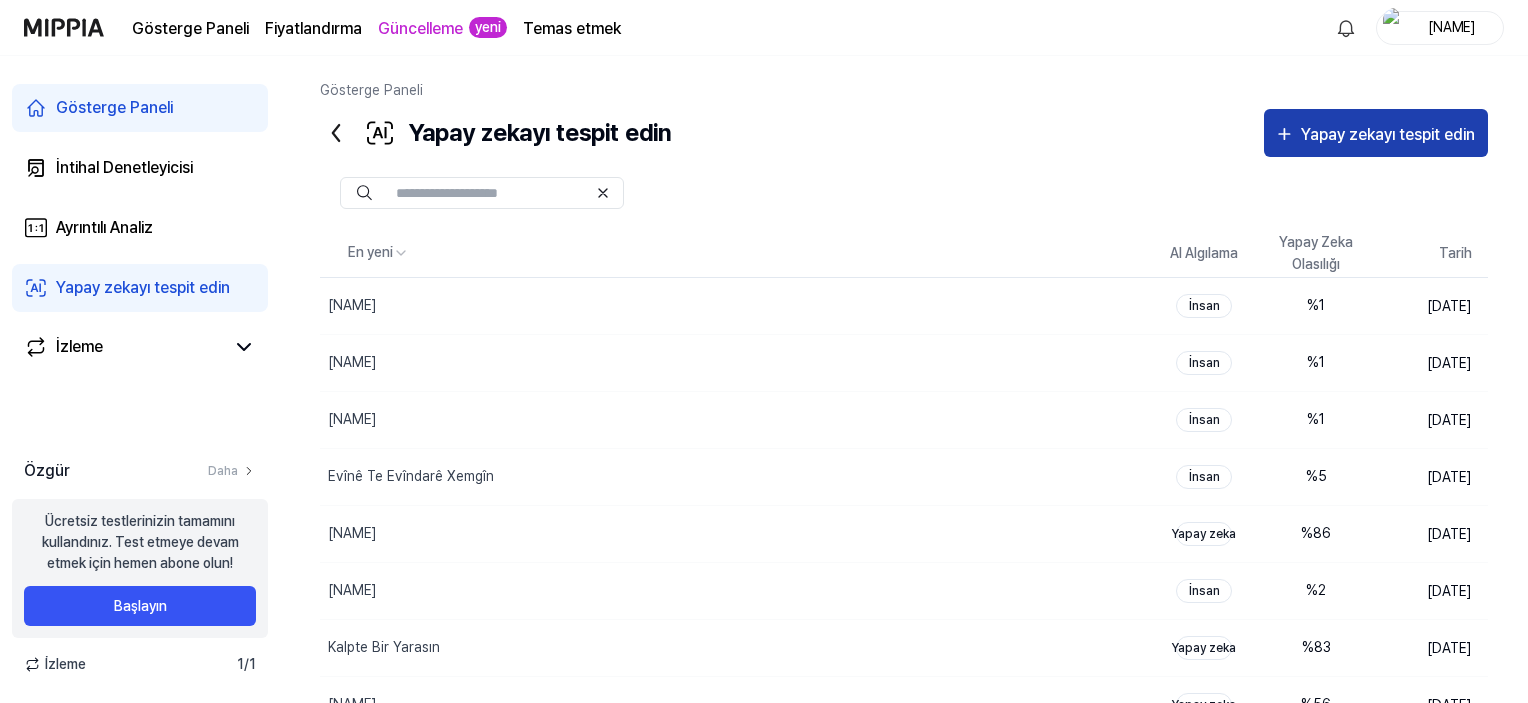 click on "Yapay zekayı tespit edin" at bounding box center (1389, 135) 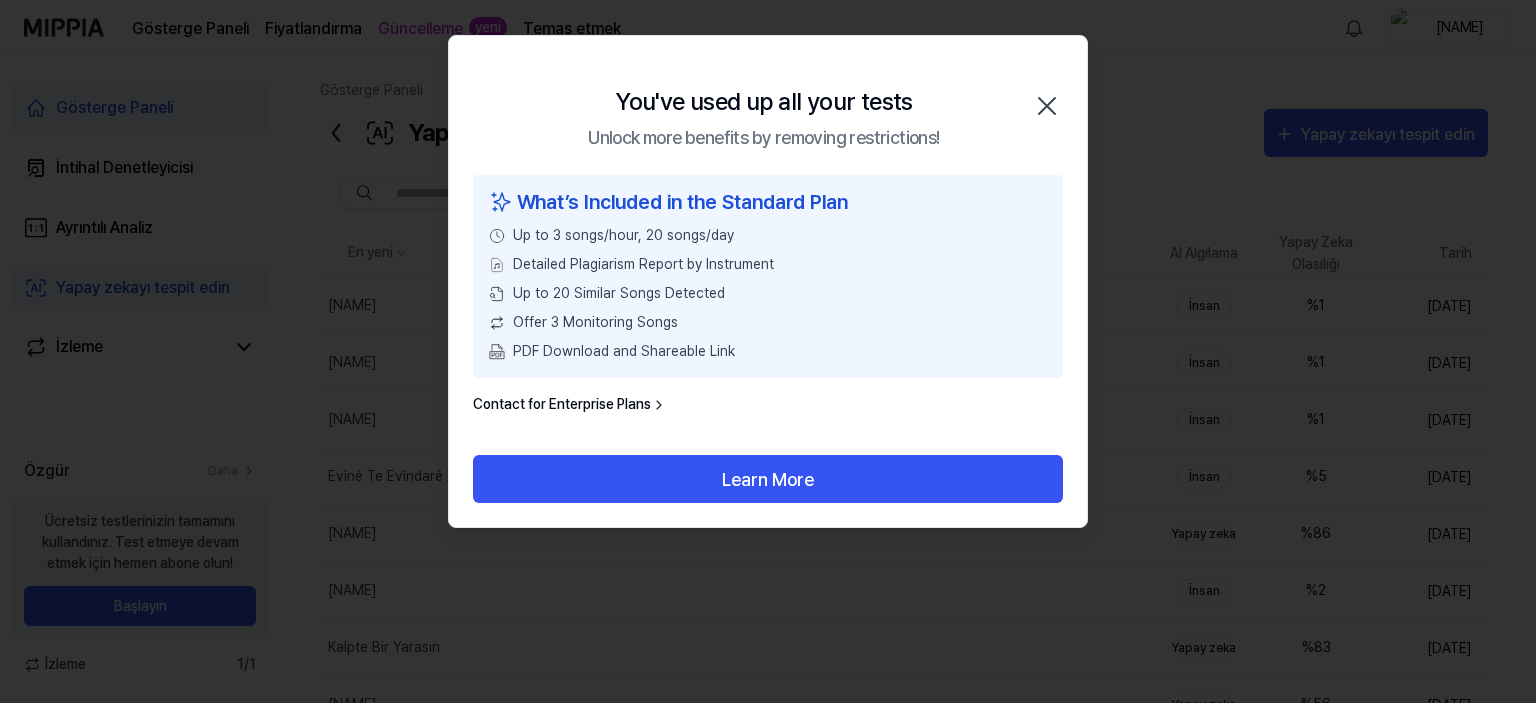 click 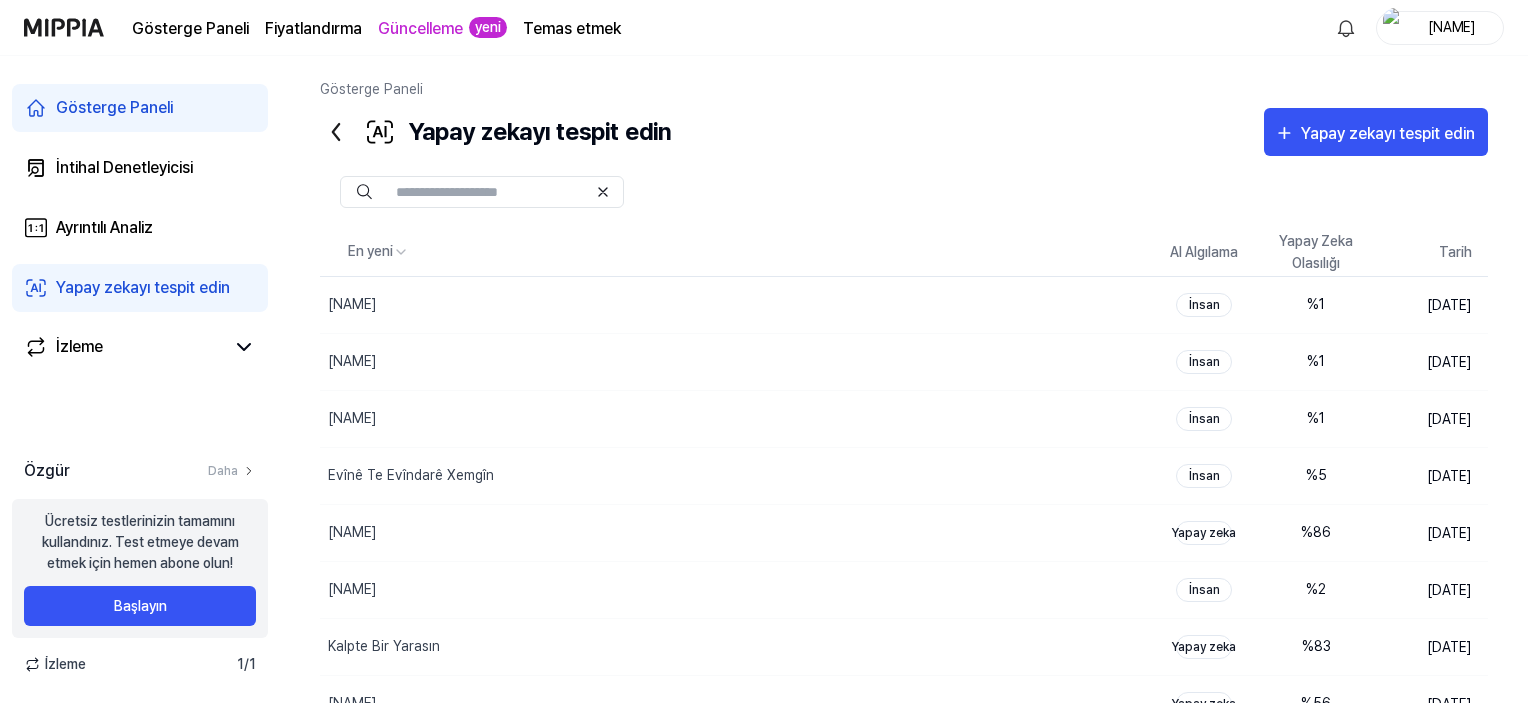 scroll, scrollTop: 0, scrollLeft: 0, axis: both 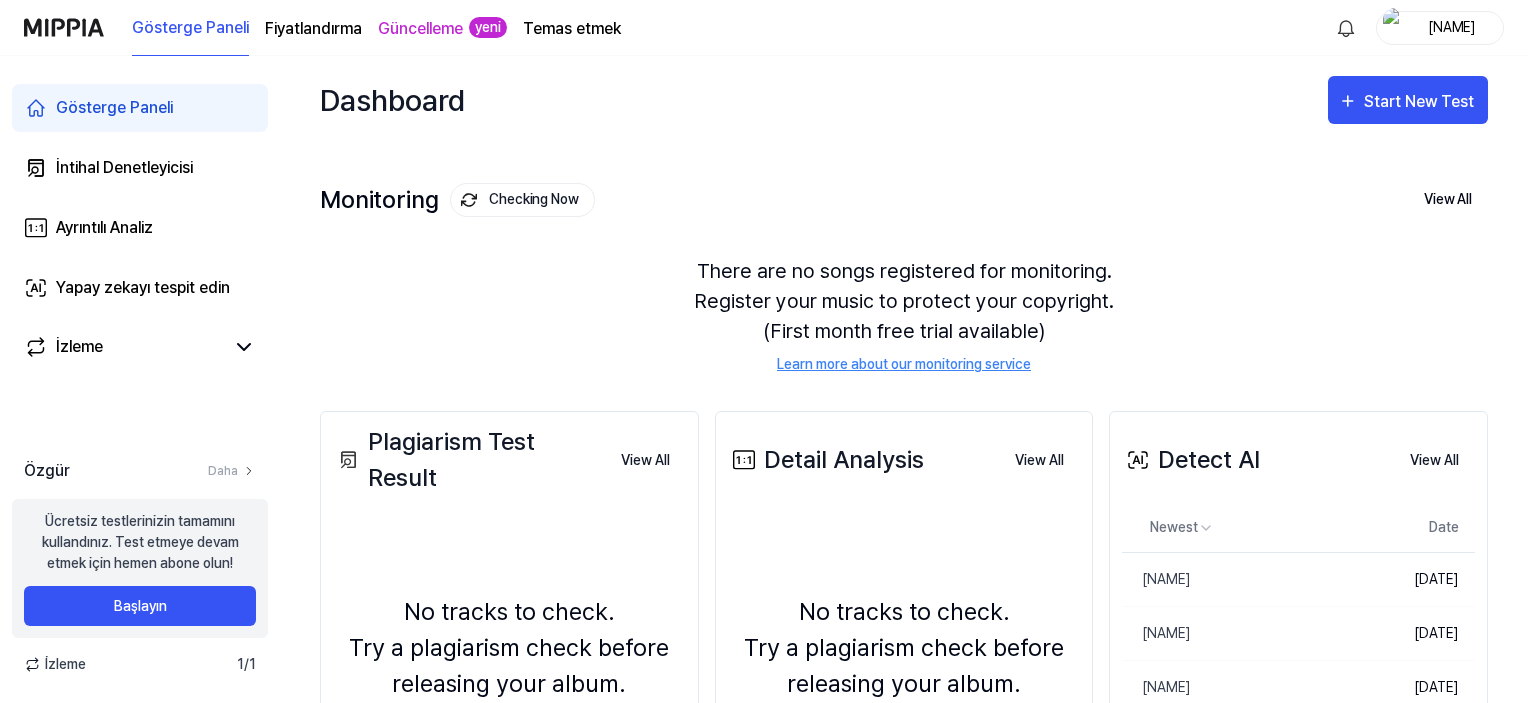 click on "abelmega1" at bounding box center [1452, 27] 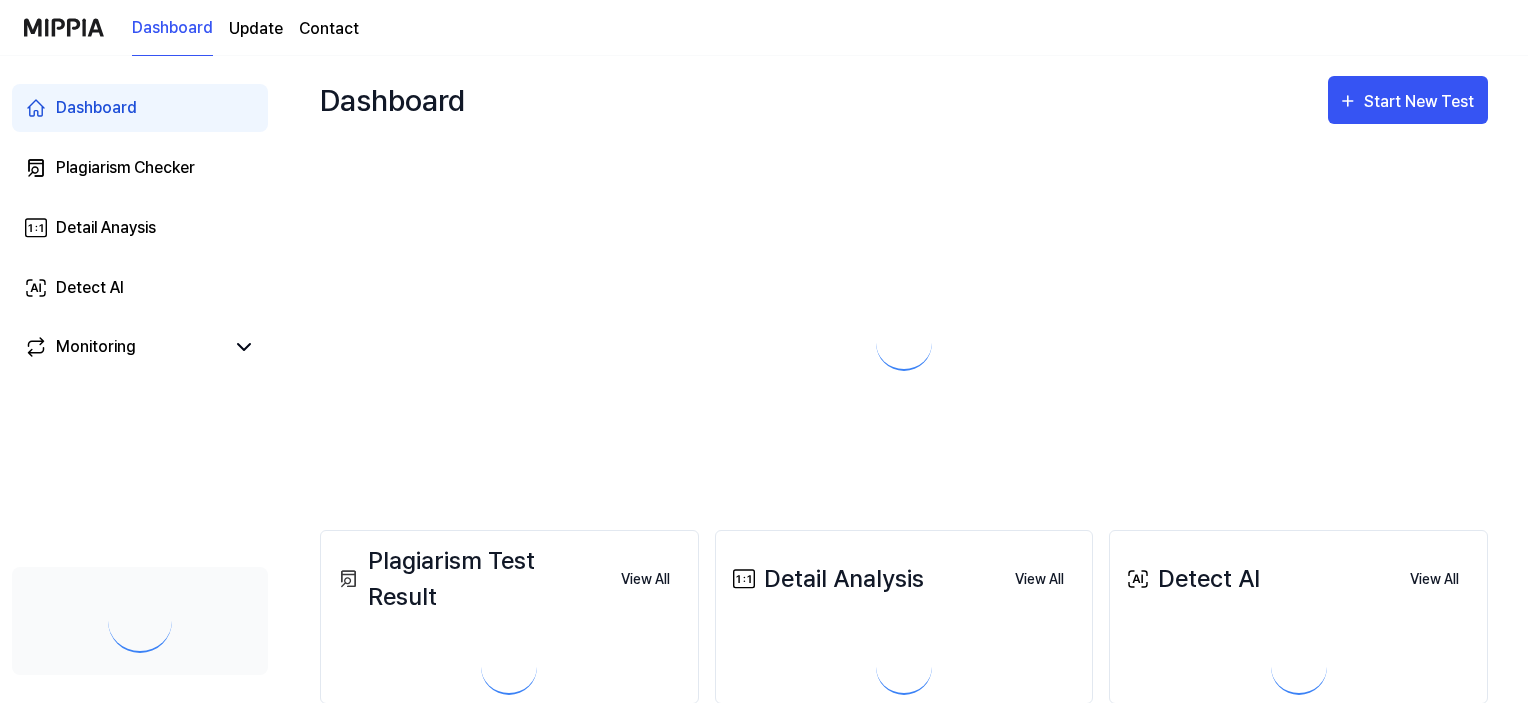 scroll, scrollTop: 0, scrollLeft: 0, axis: both 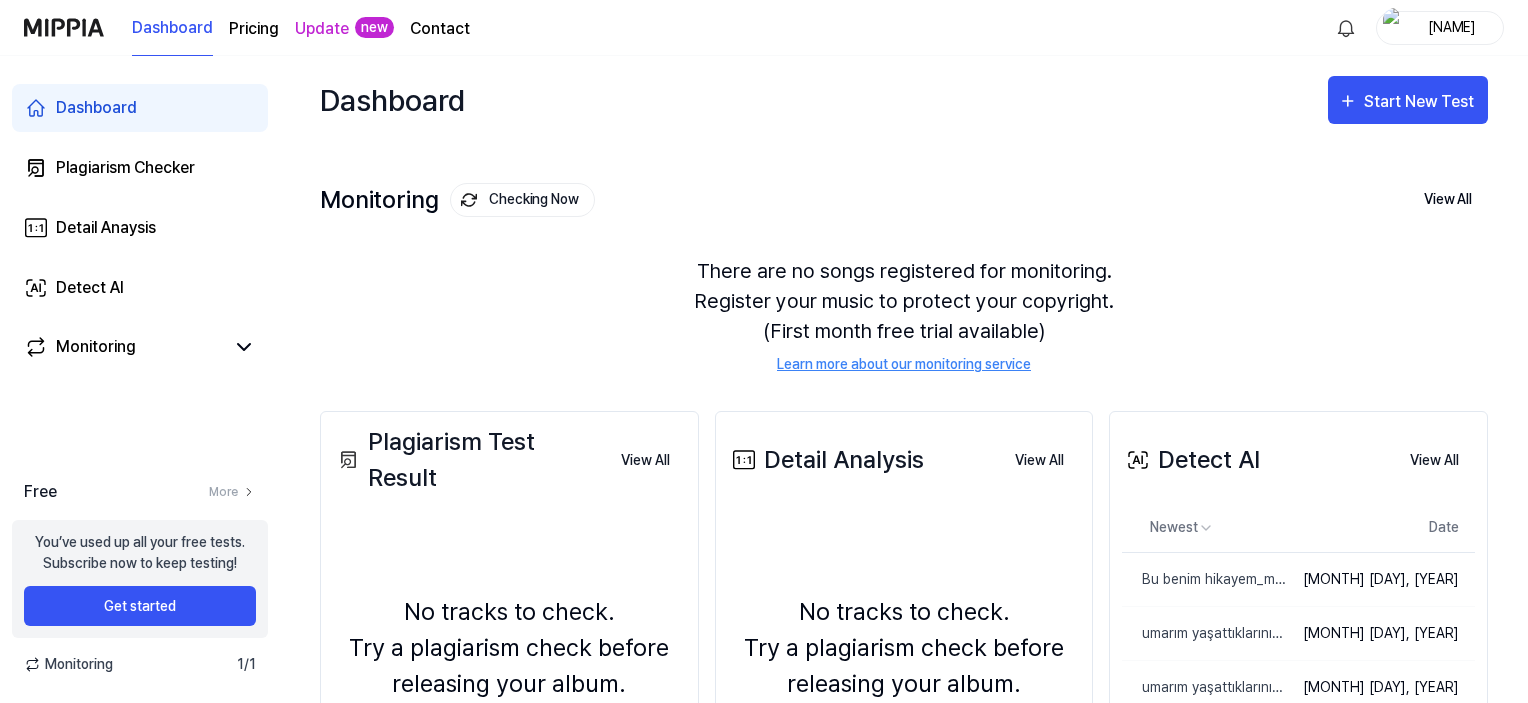 drag, startPoint x: 1268, startPoint y: 219, endPoint x: 1268, endPoint y: 204, distance: 15 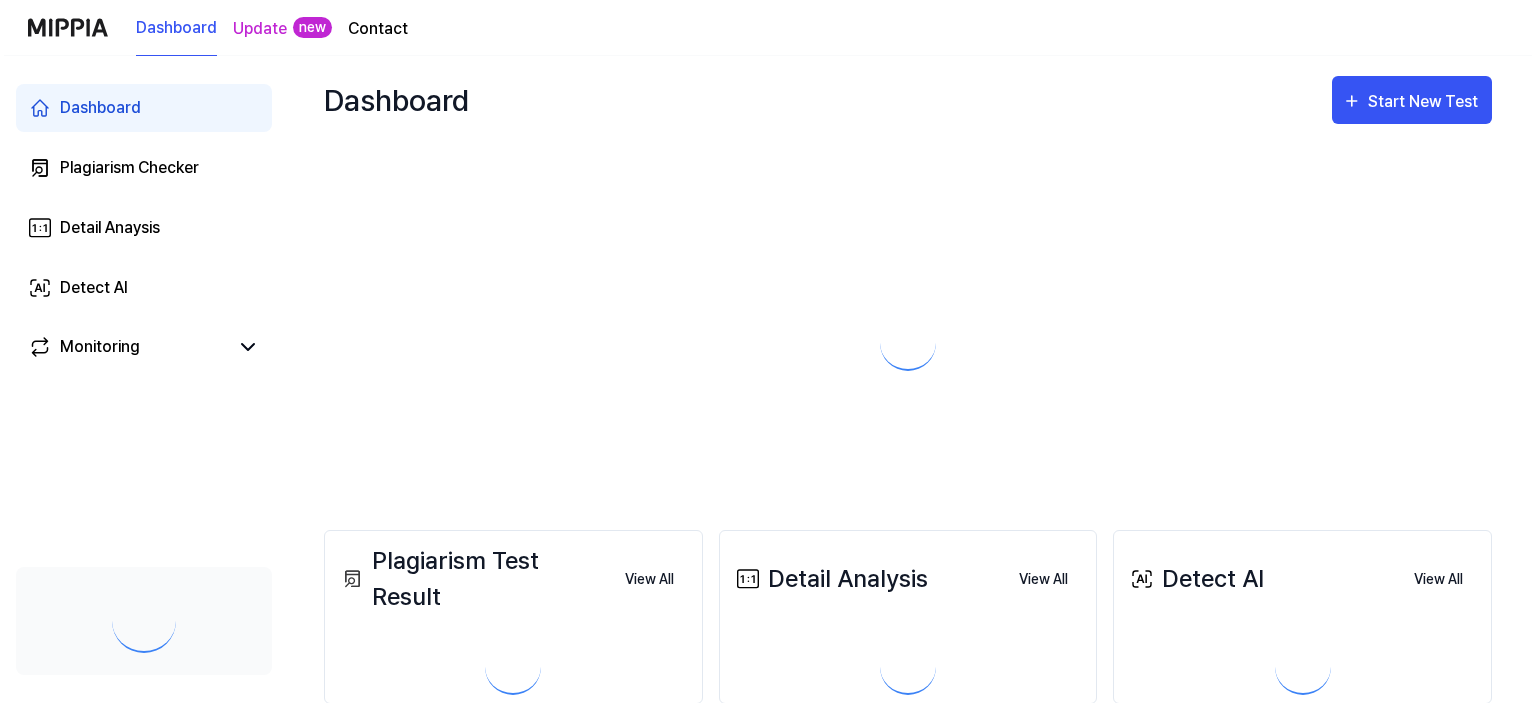 scroll, scrollTop: 0, scrollLeft: 0, axis: both 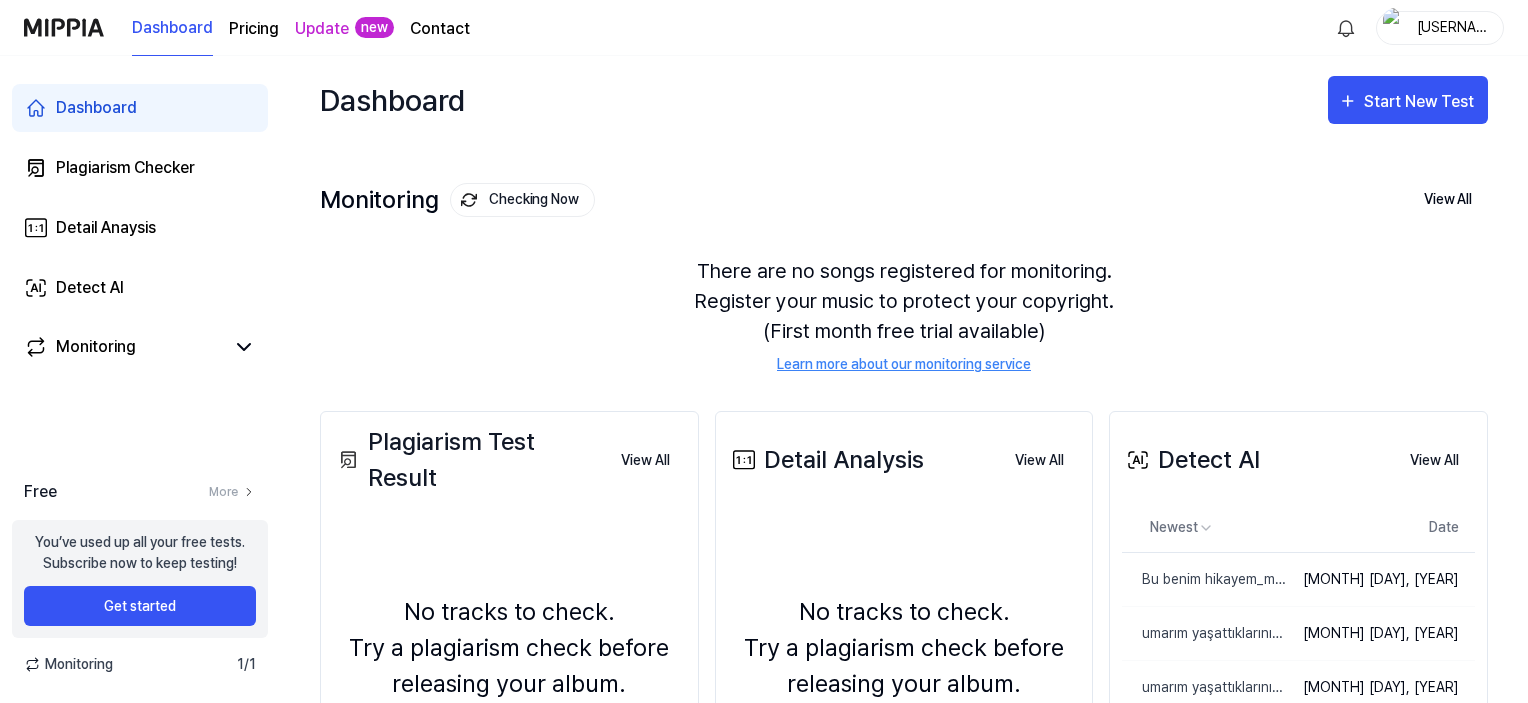 click on "[USERNAME]" at bounding box center (1452, 27) 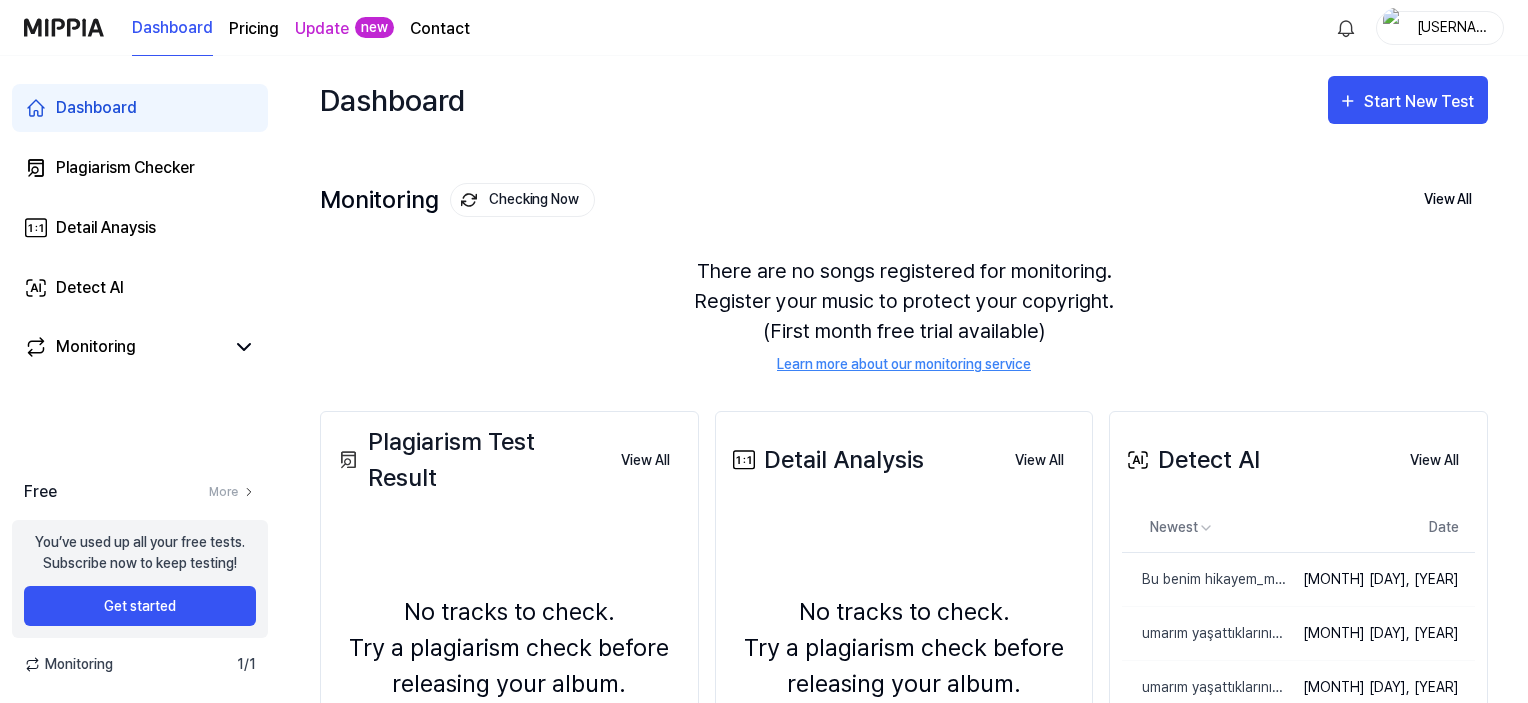 click on "[NAME]" at bounding box center (1452, 27) 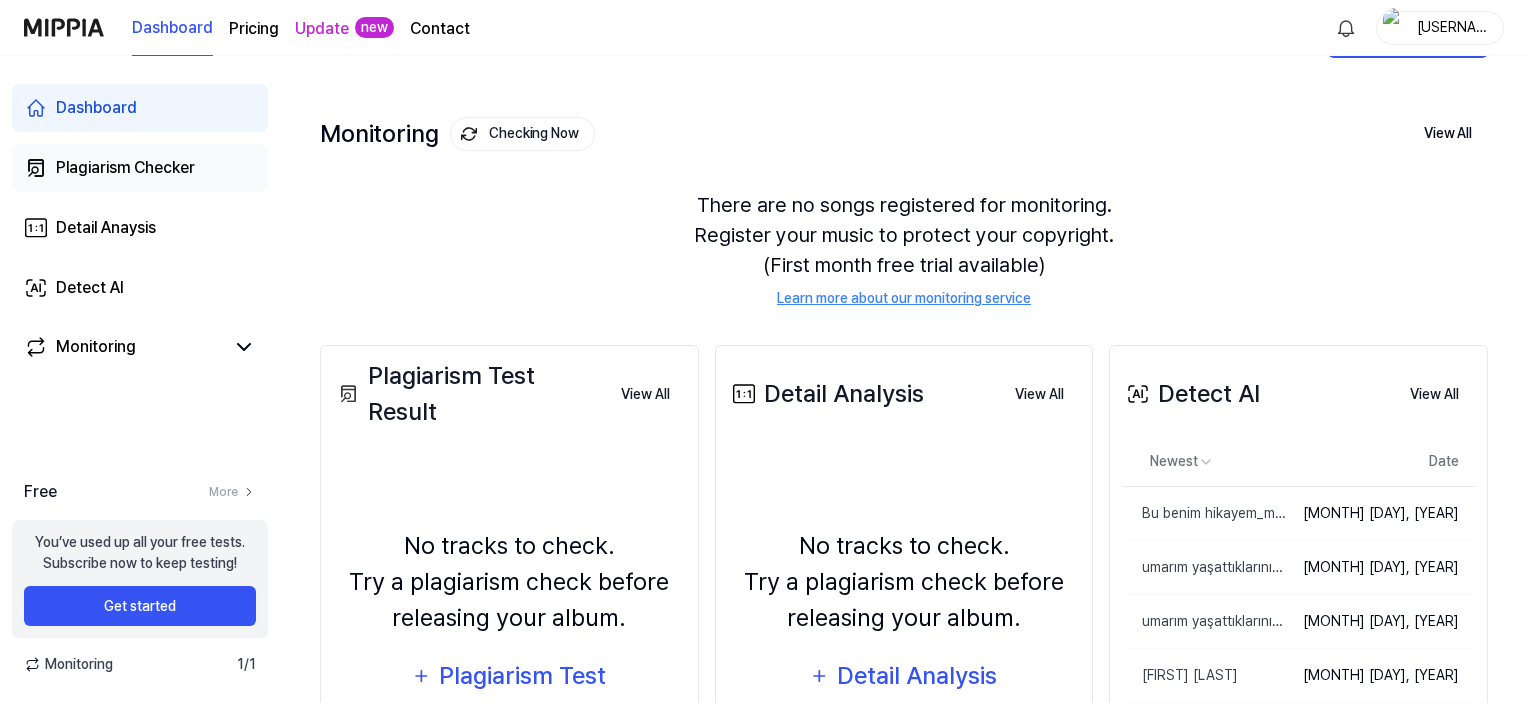 scroll, scrollTop: 0, scrollLeft: 0, axis: both 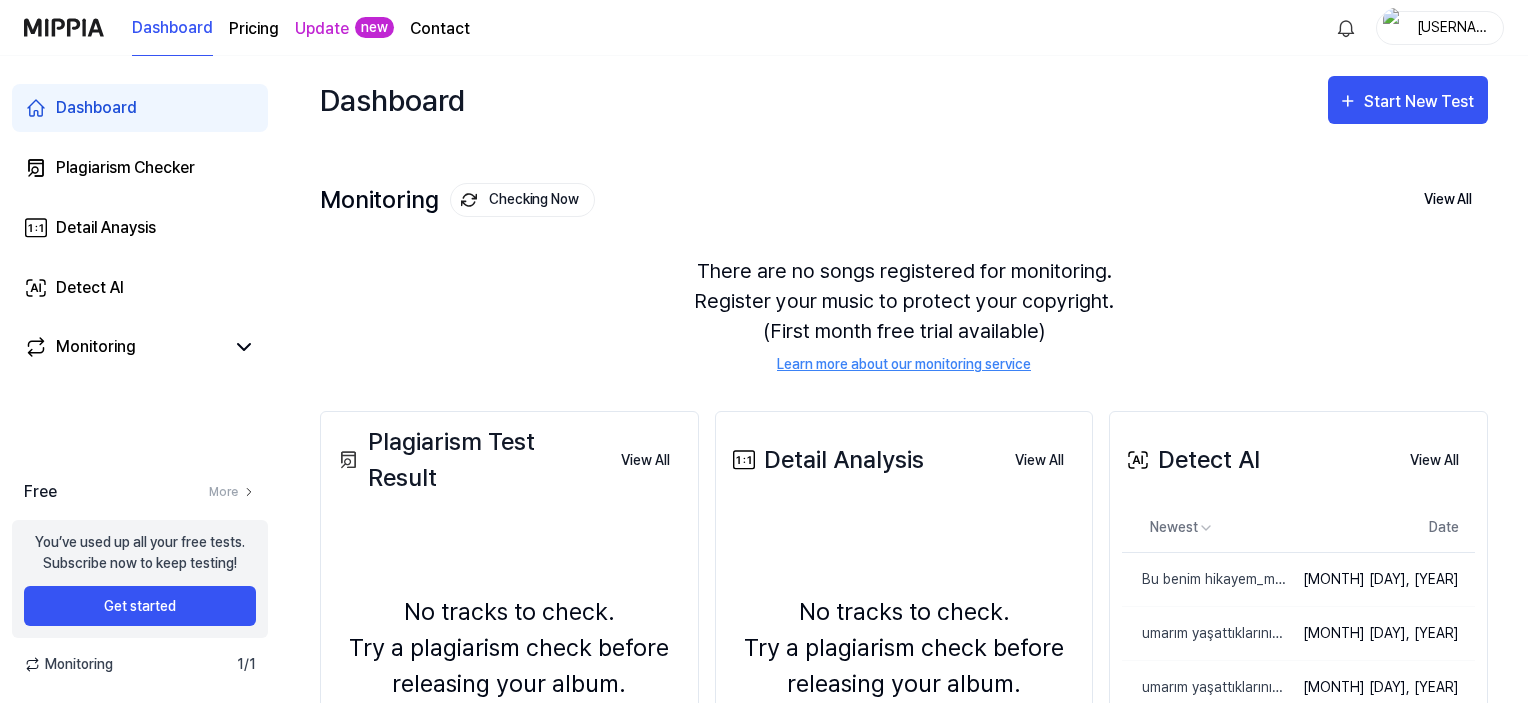 click at bounding box center (64, 27) 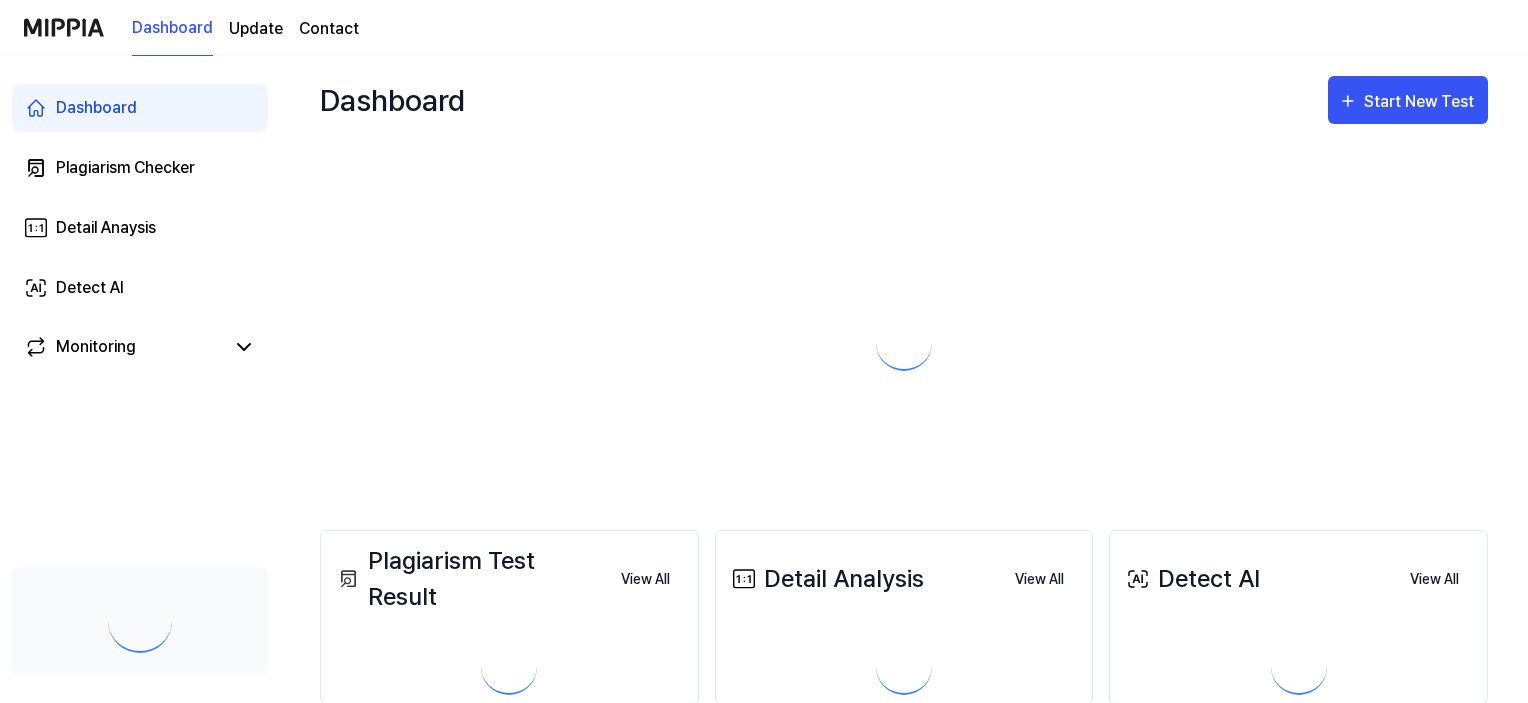 scroll, scrollTop: 0, scrollLeft: 0, axis: both 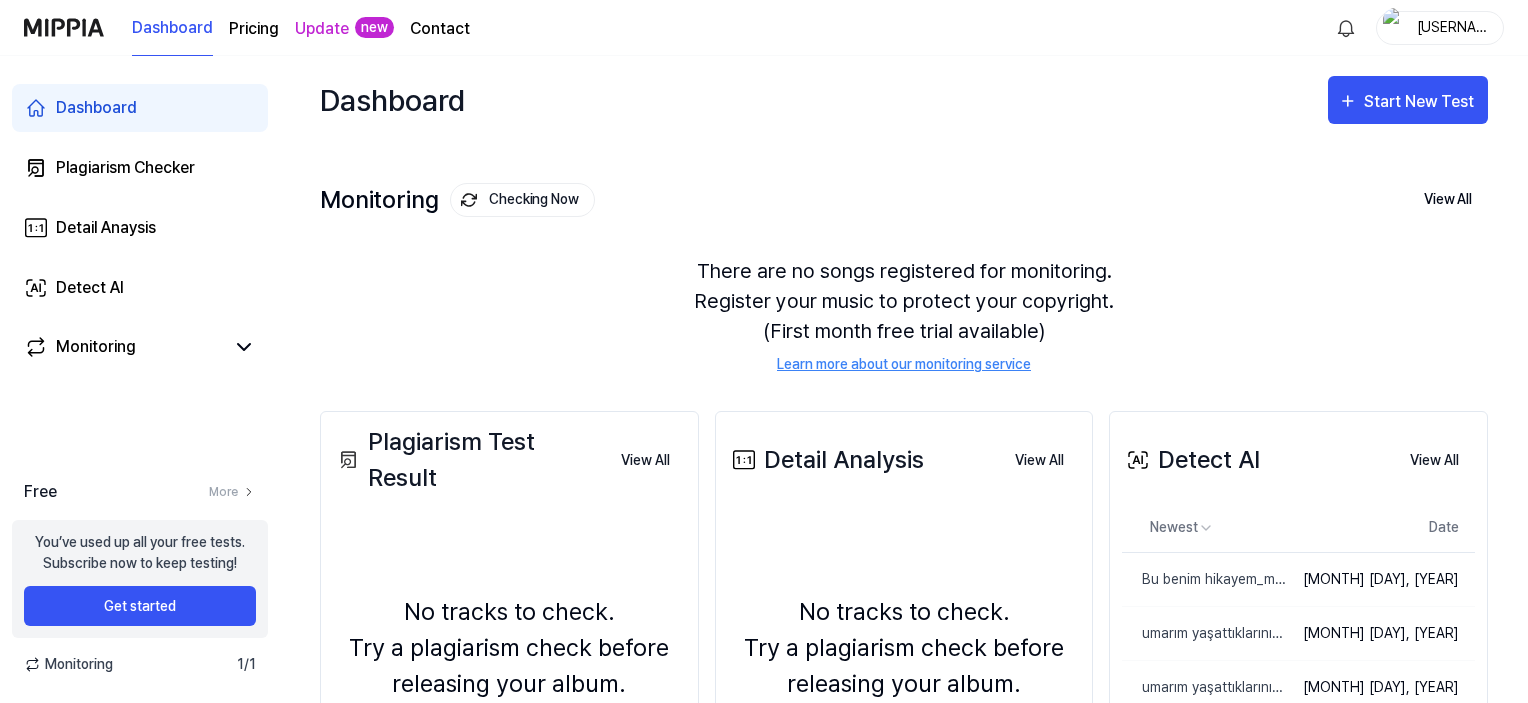 click on "[USERNAME]" at bounding box center [1452, 27] 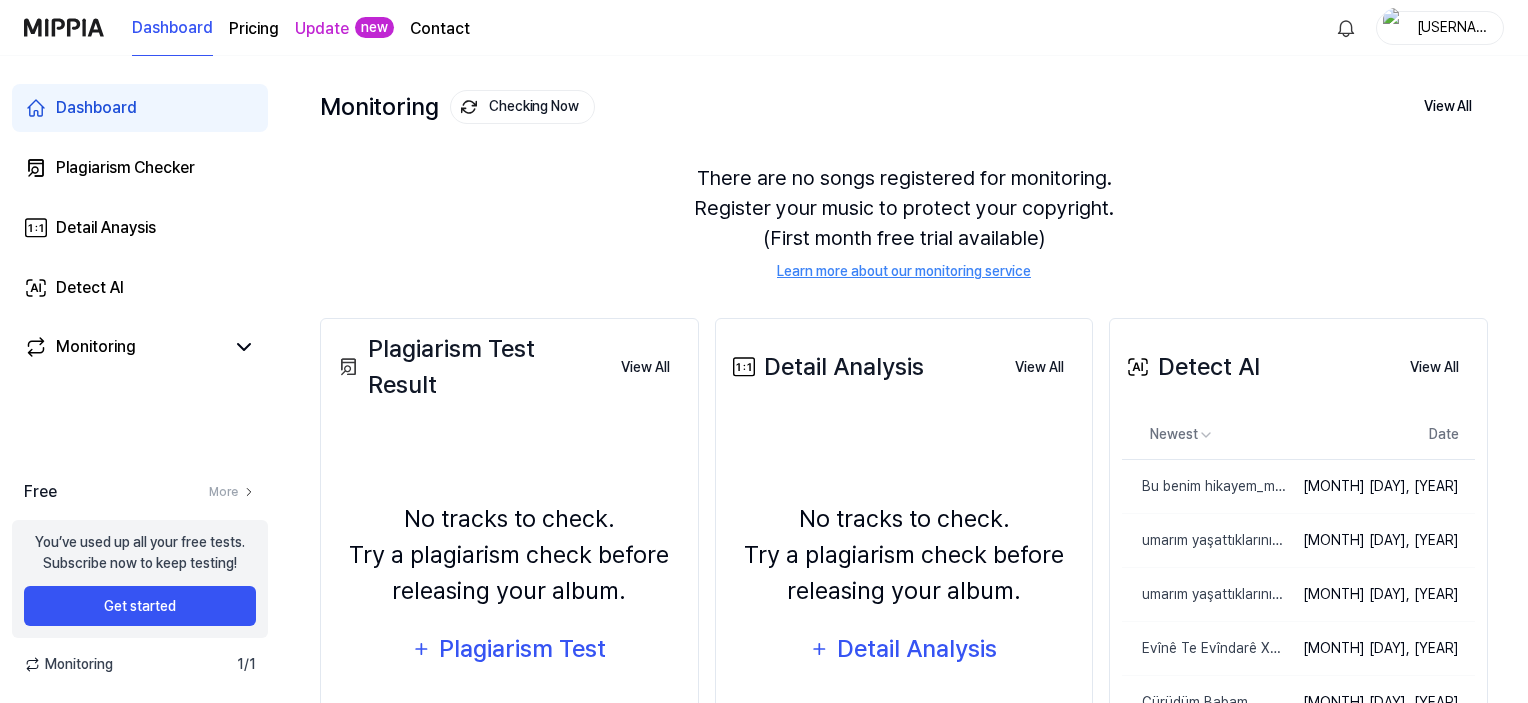 scroll, scrollTop: 0, scrollLeft: 0, axis: both 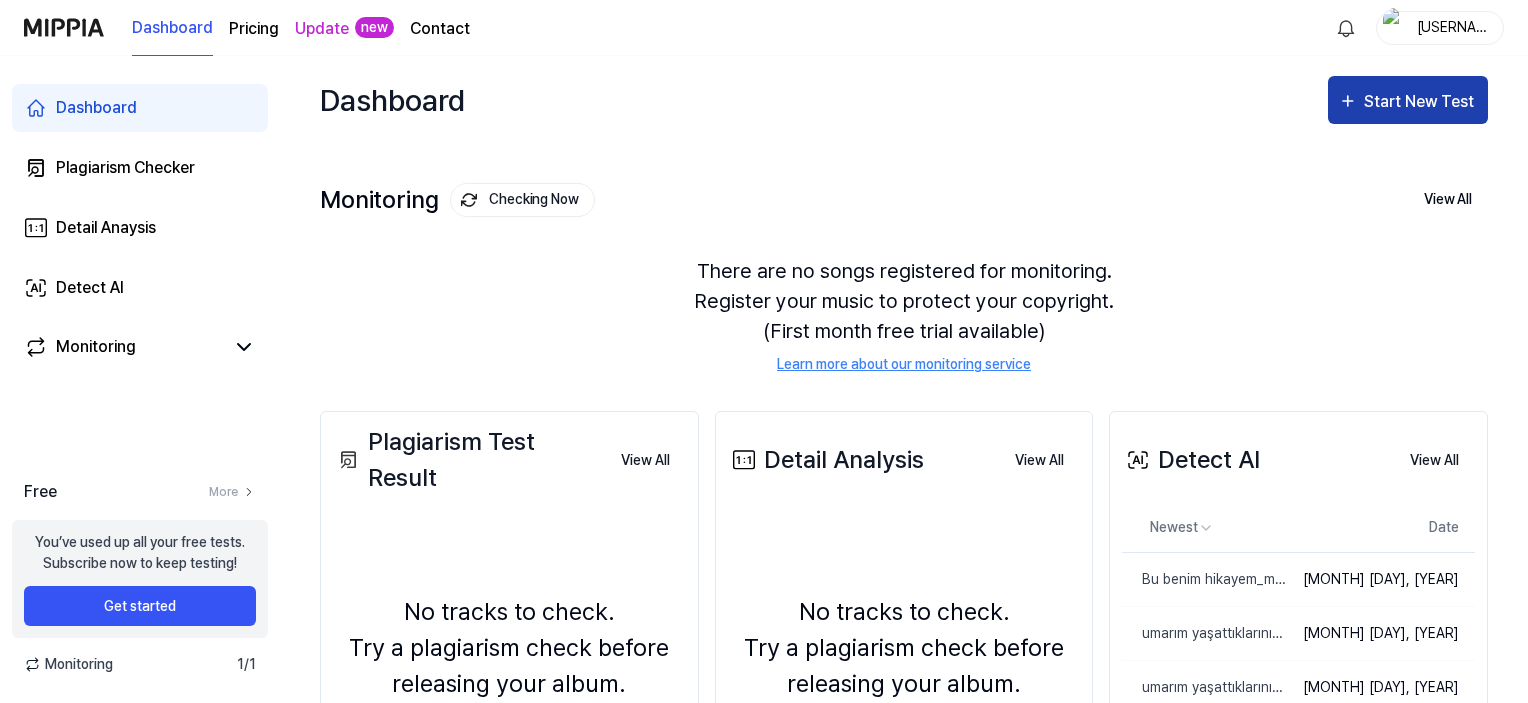 click on "Start New Test" at bounding box center [1408, 100] 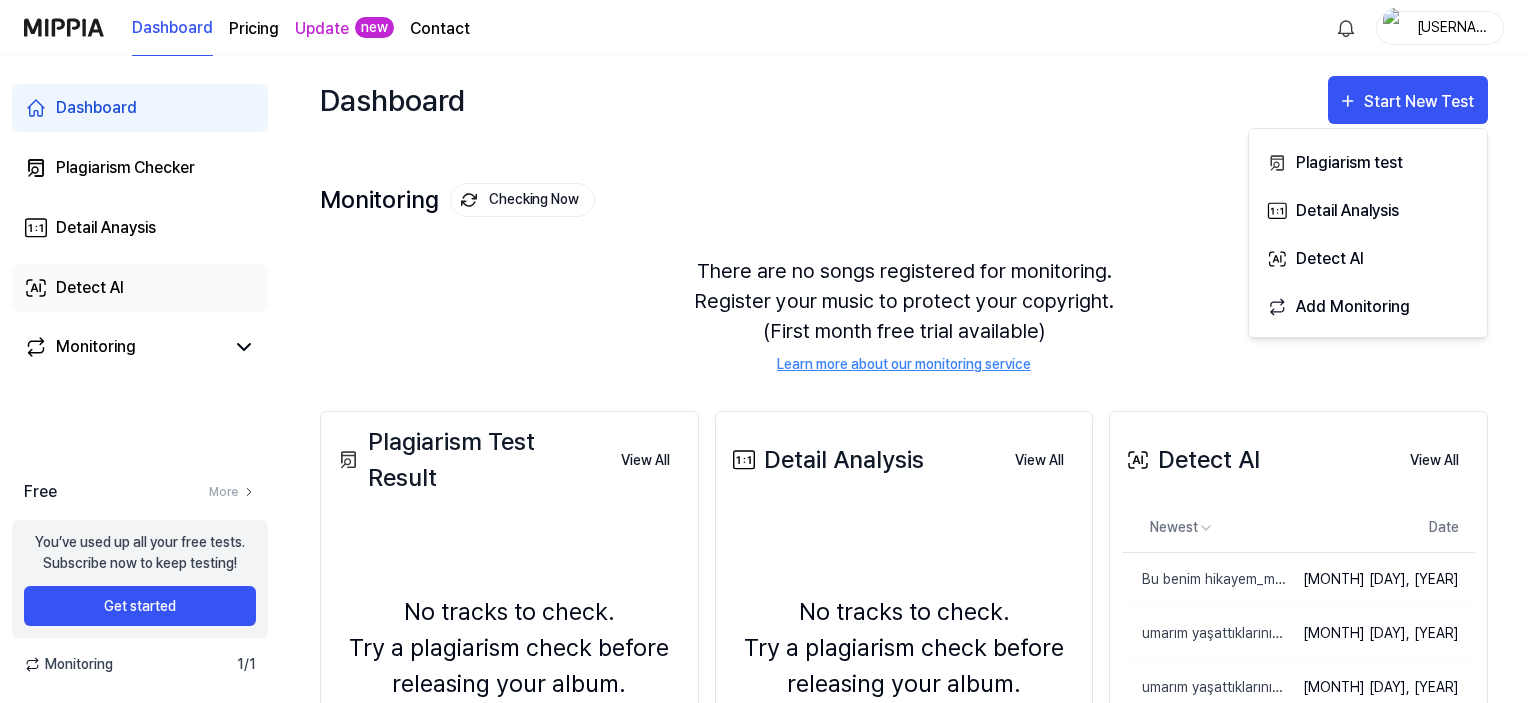 click 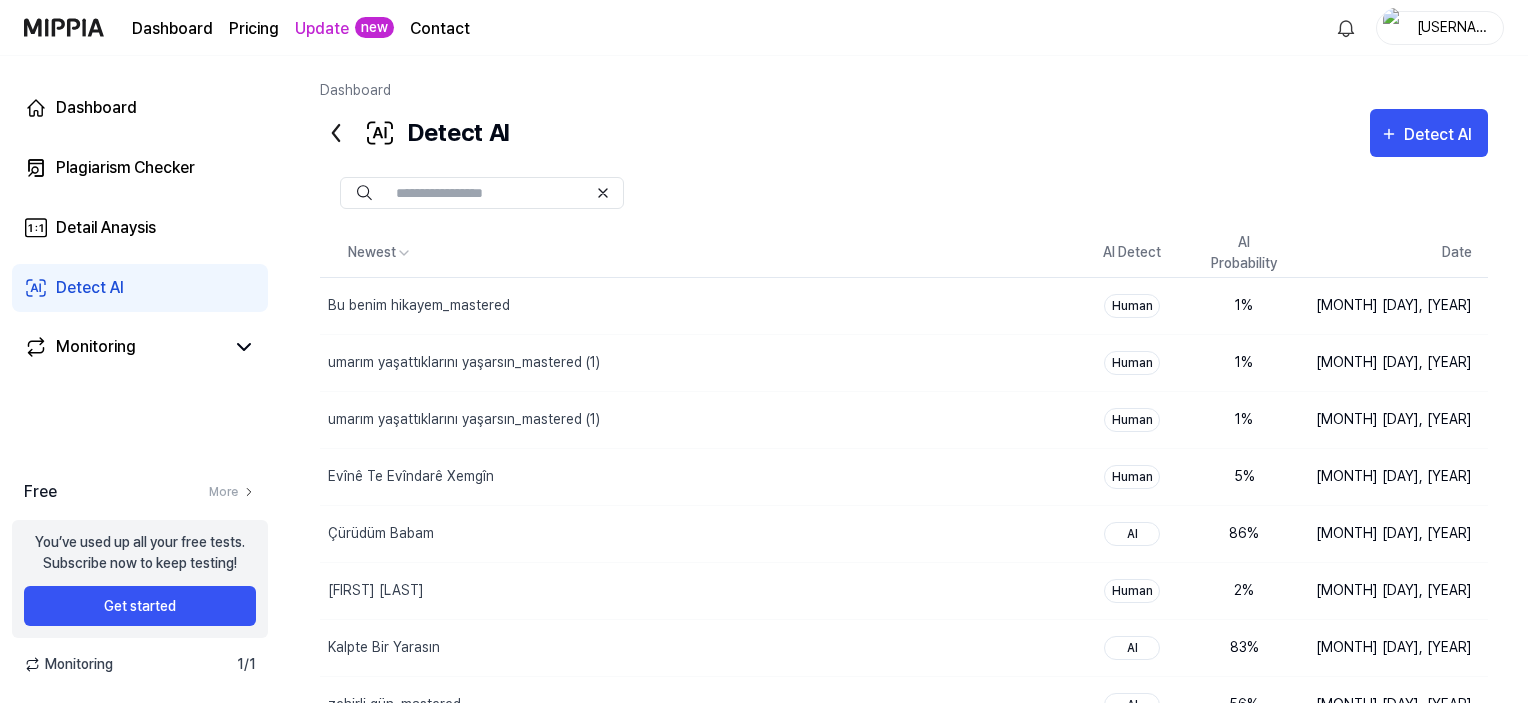 click on "Detect AI" at bounding box center [90, 288] 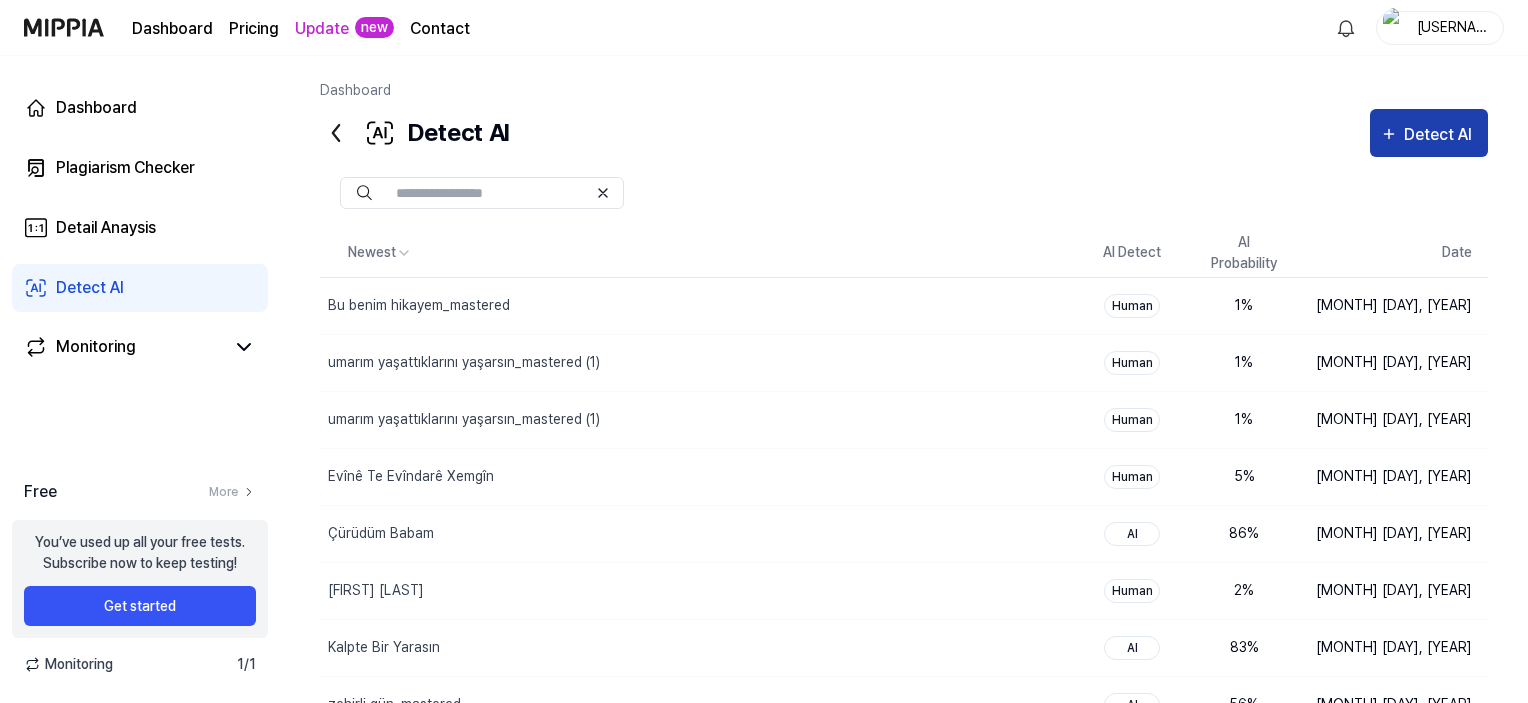 click on "Detect AI" at bounding box center (1441, 135) 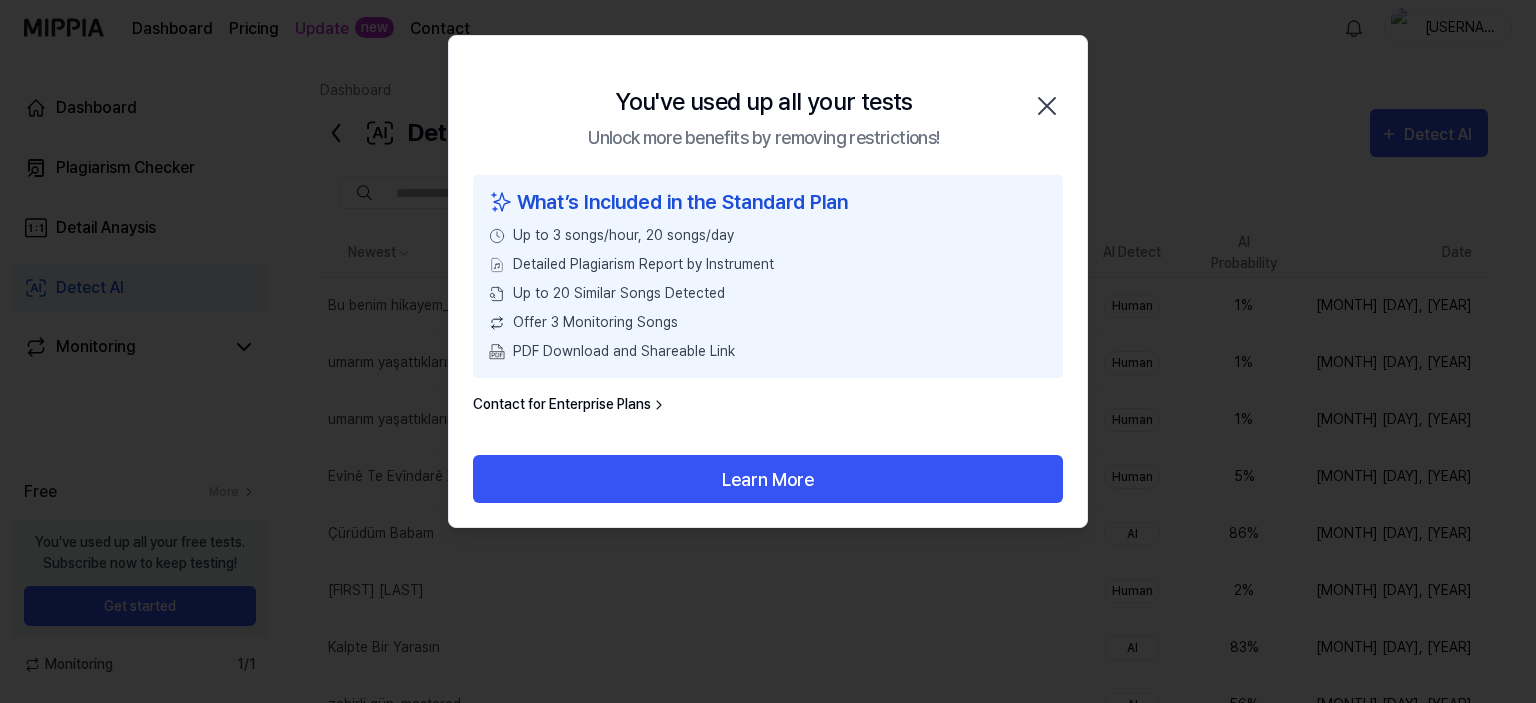 click on "You've used up all your tests Unlock more benefits by removing restrictions! Close" at bounding box center [768, 105] 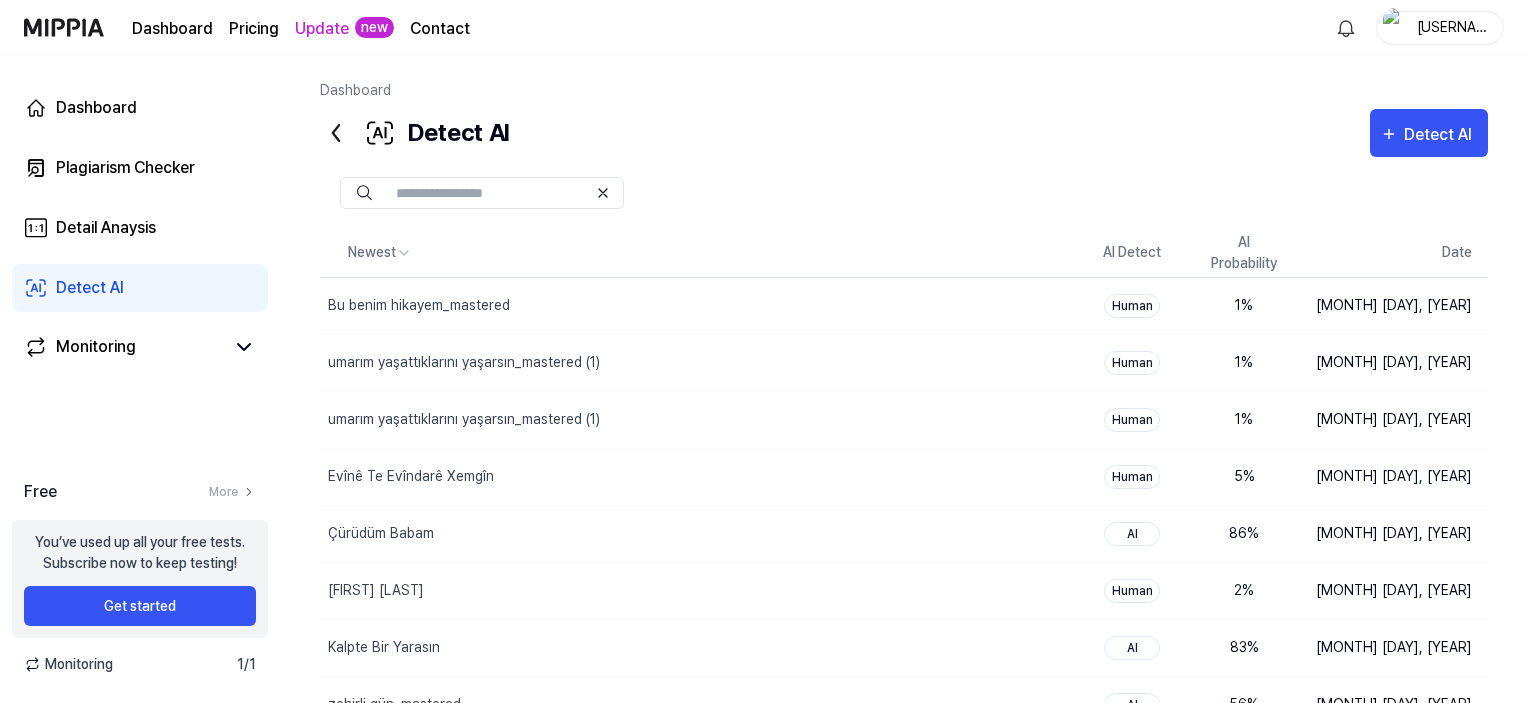 click on "Dashboard Pricing Update new Contact abelmega1" at bounding box center (764, 27) 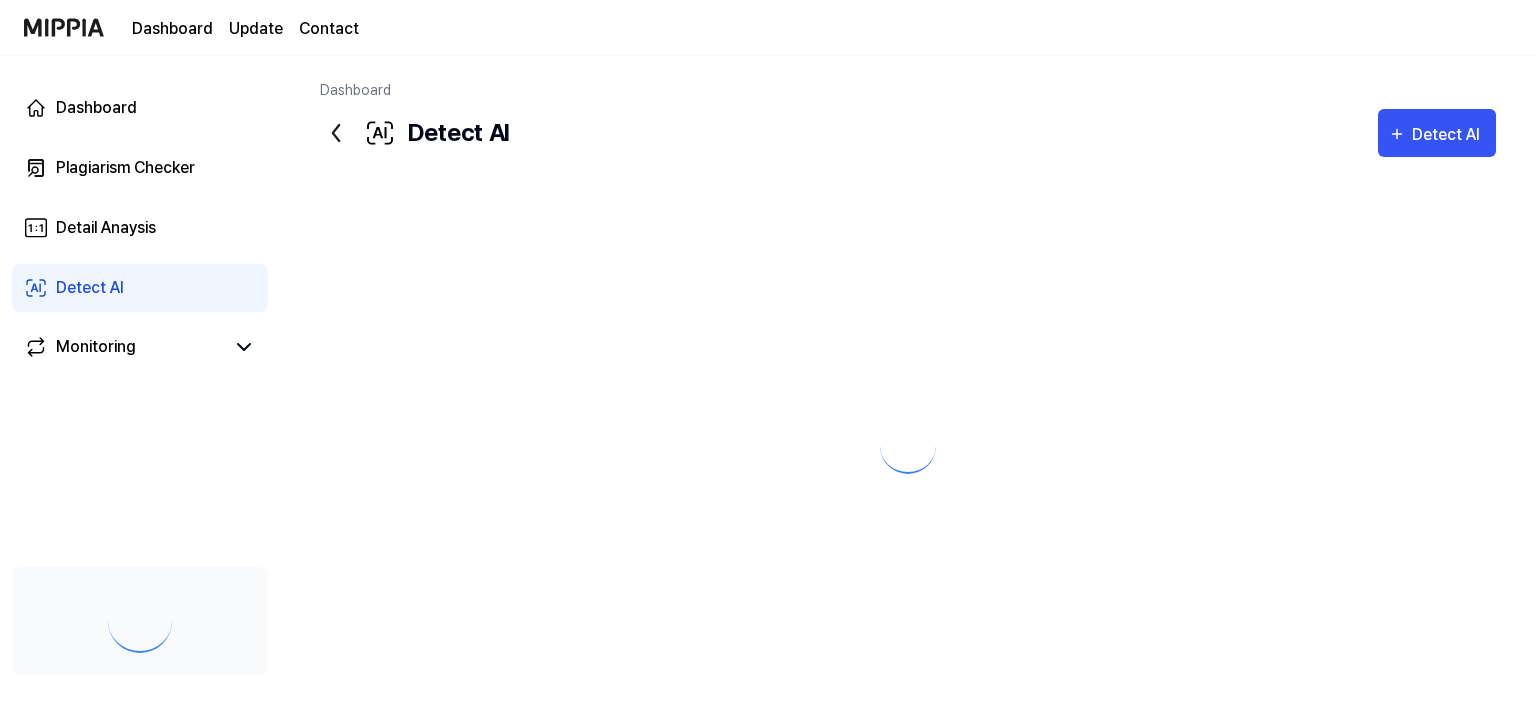 scroll, scrollTop: 0, scrollLeft: 0, axis: both 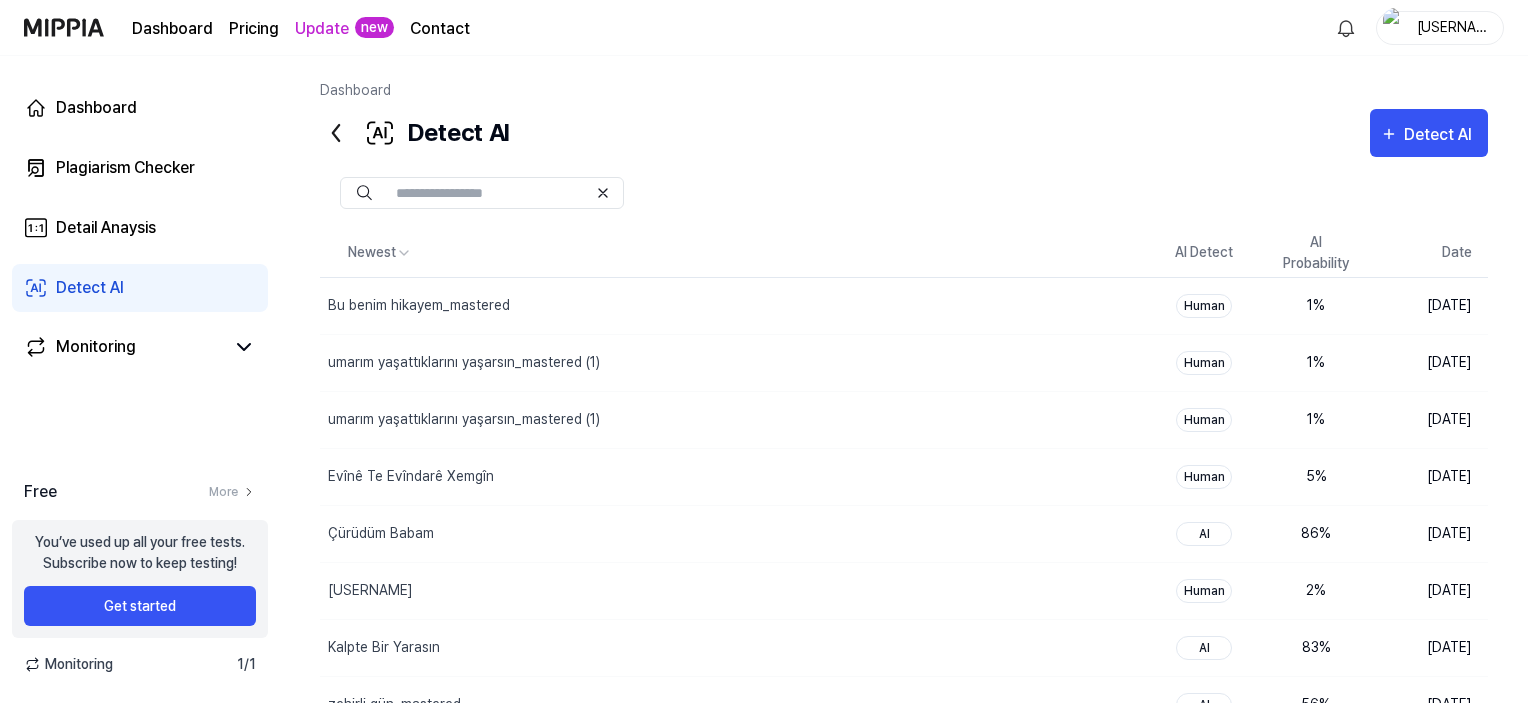 click on "[USERNAME]" at bounding box center (1452, 27) 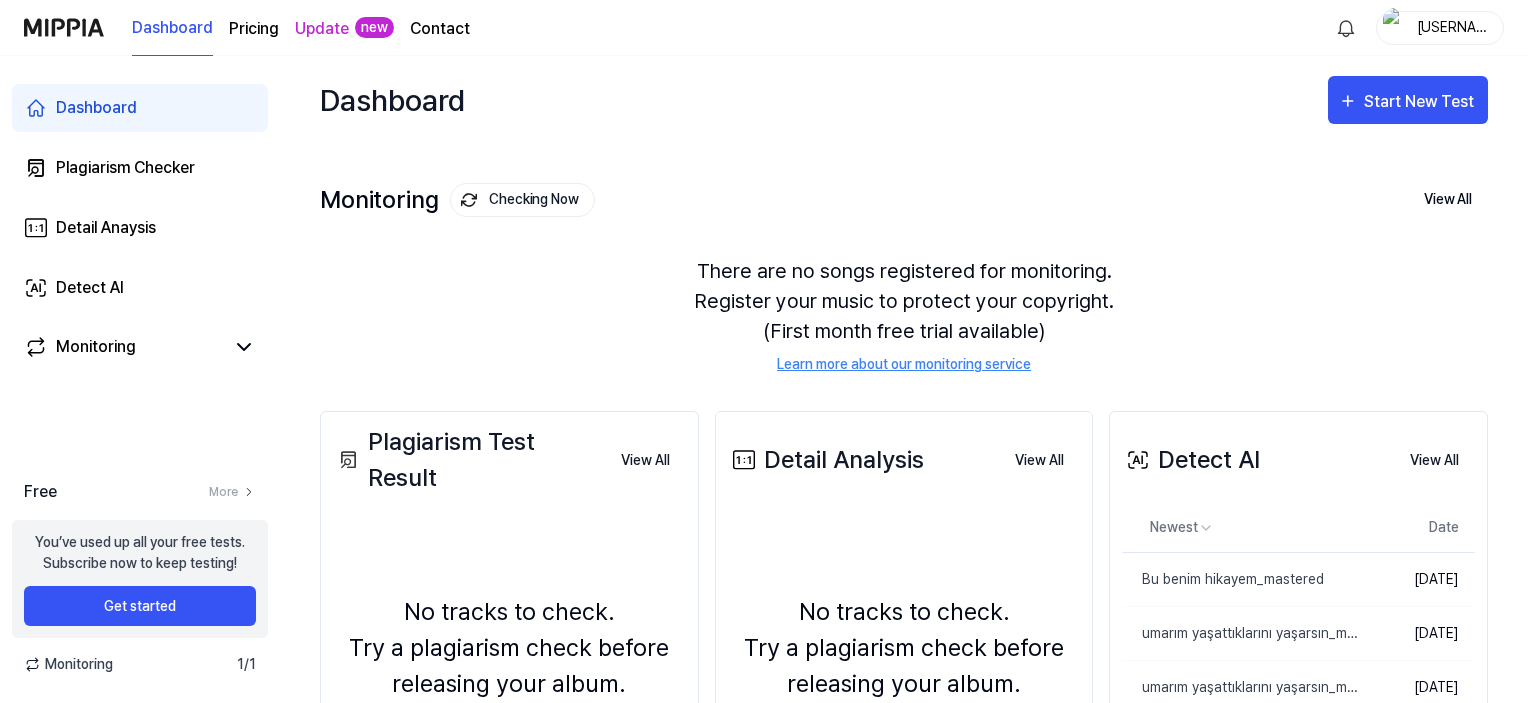 click on "[USERNAME]" at bounding box center (1452, 27) 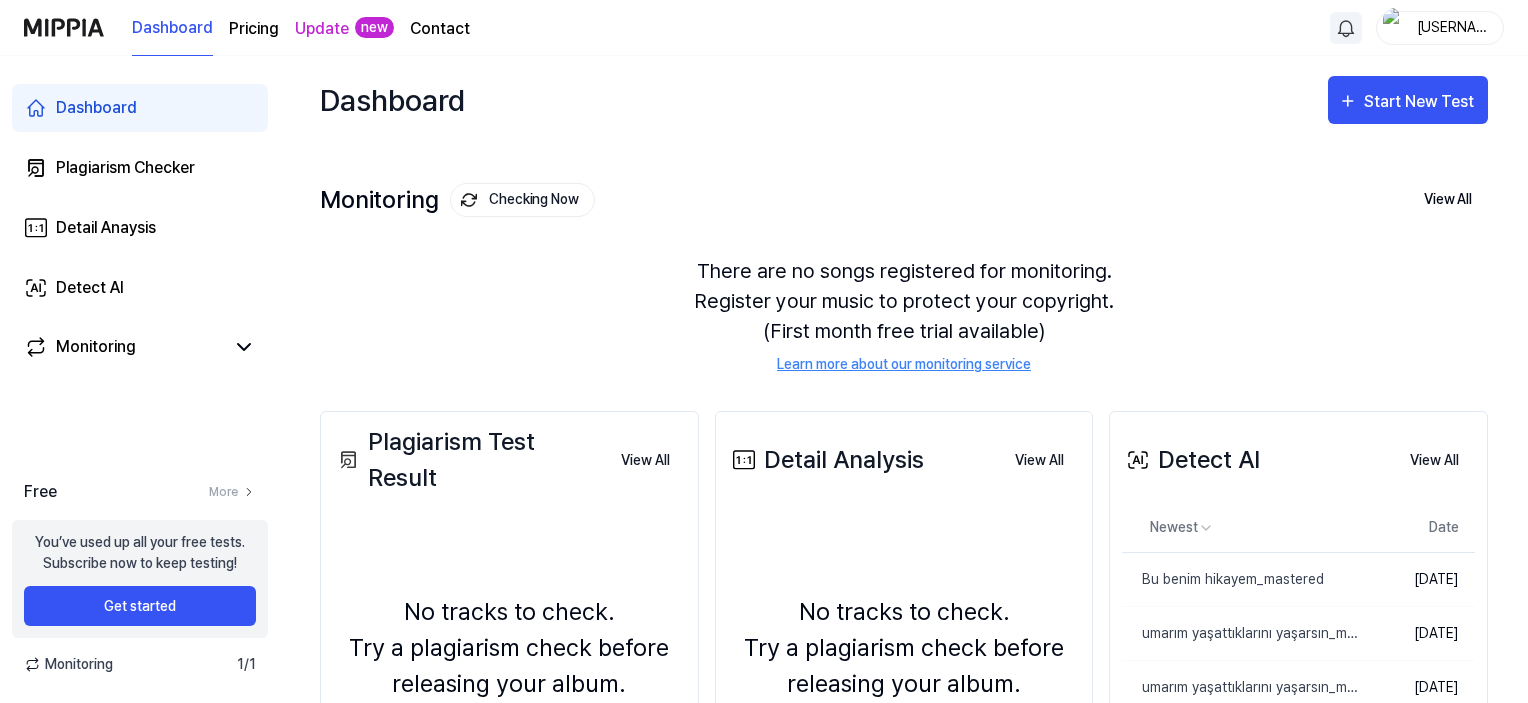 click at bounding box center [1346, 28] 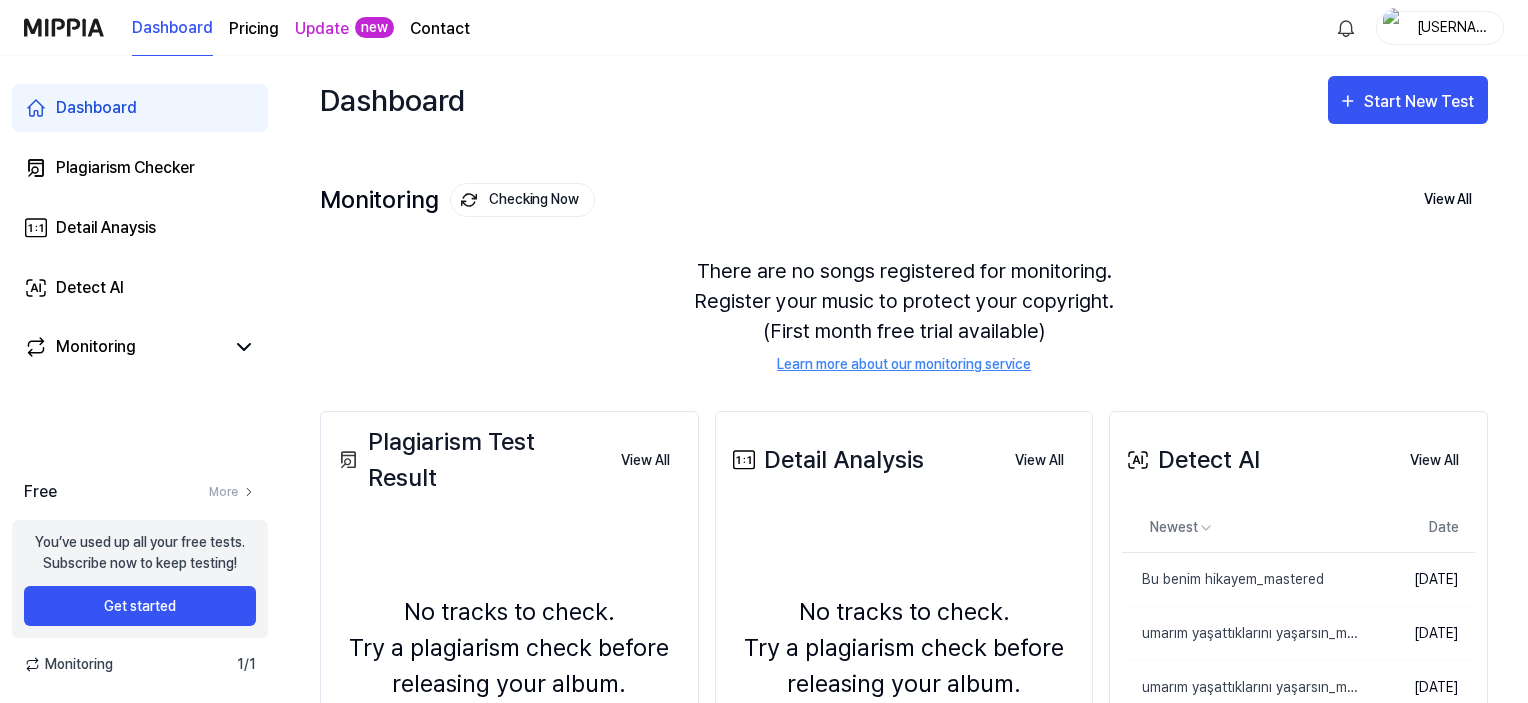 click on "[USERNAME]" at bounding box center (1440, 28) 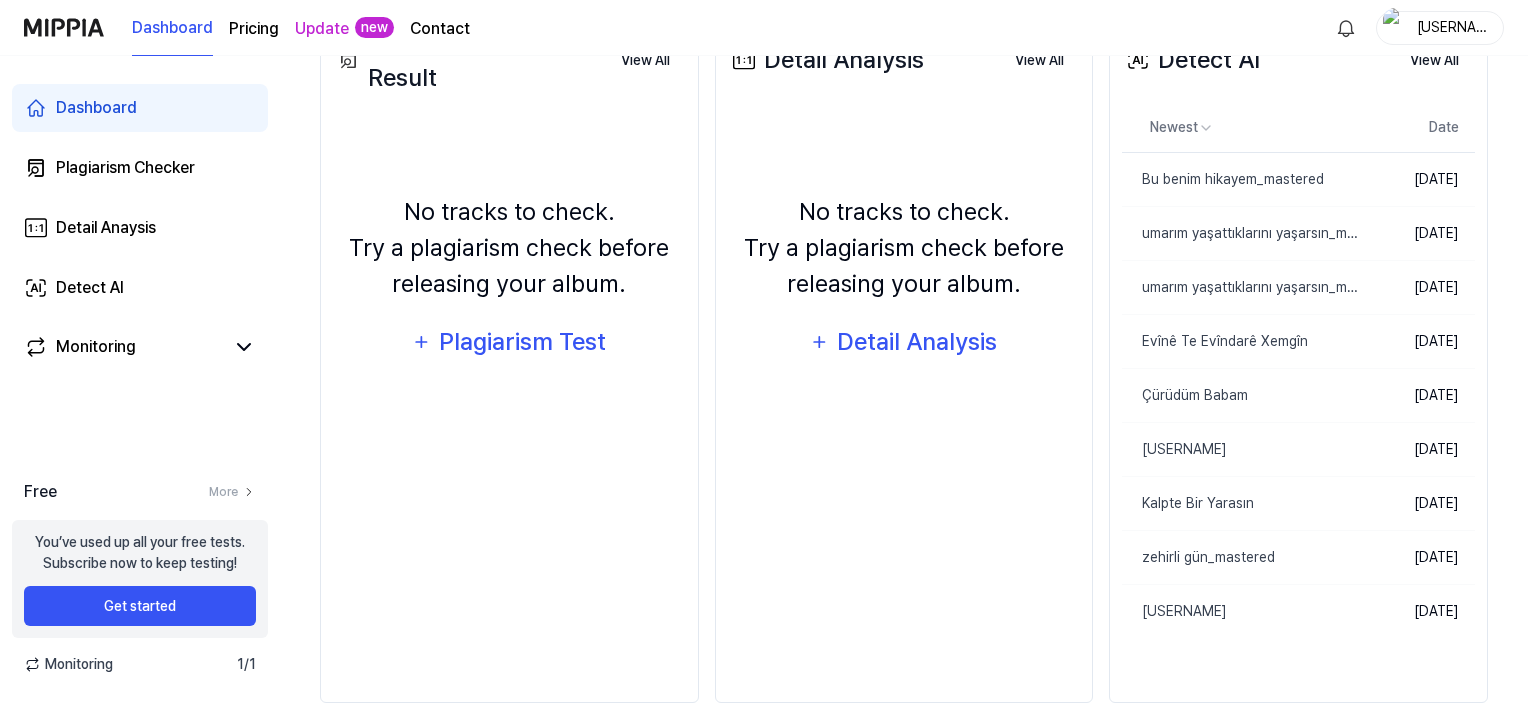 scroll, scrollTop: 437, scrollLeft: 0, axis: vertical 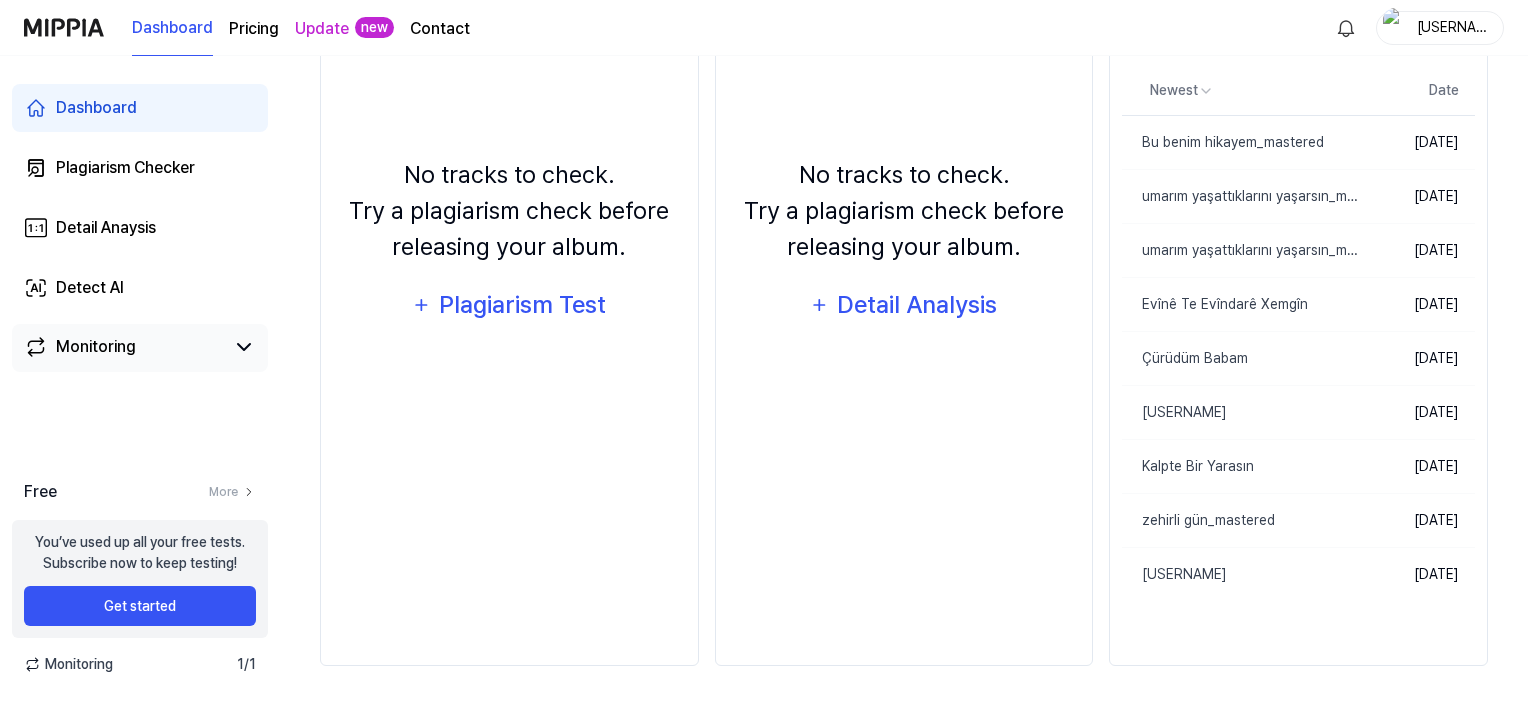 click on "Monitoring" at bounding box center [140, 348] 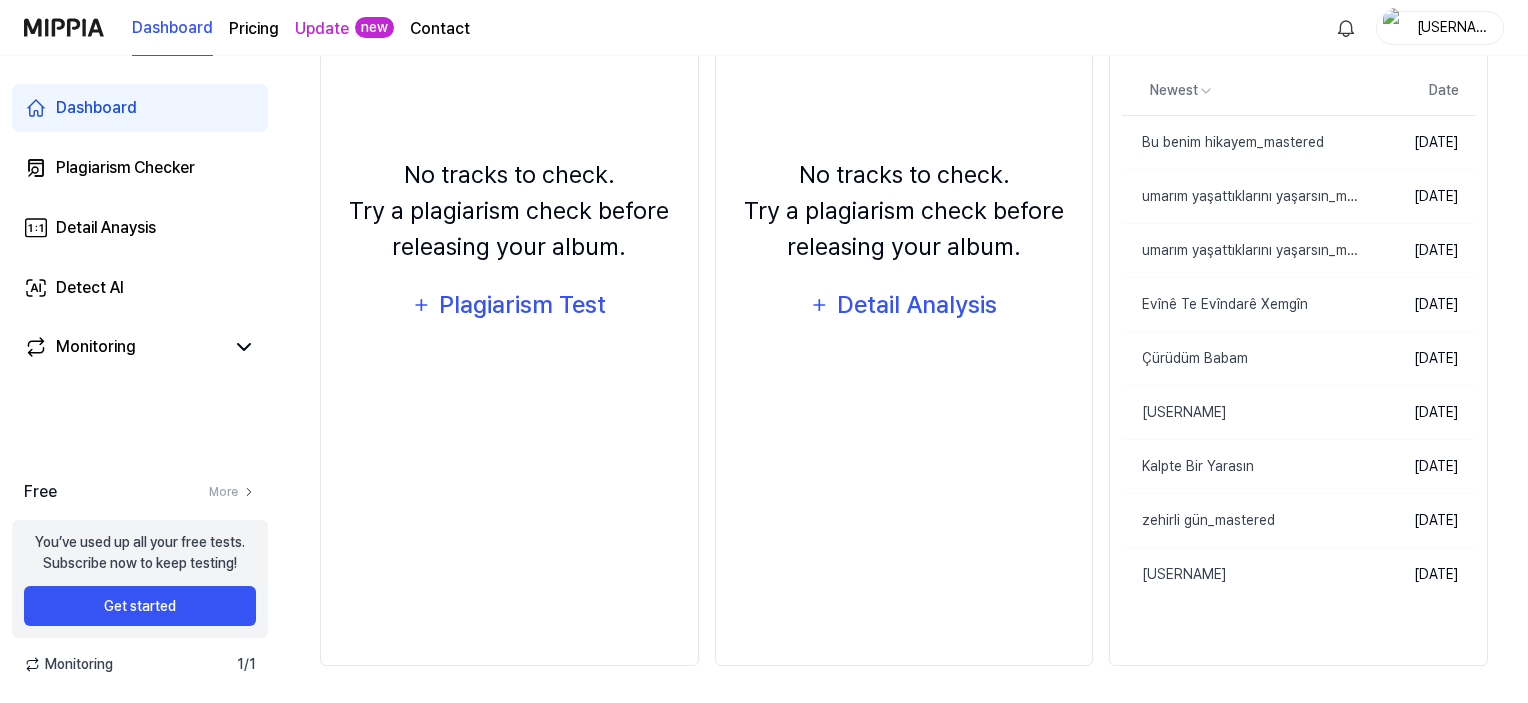 click on "Monitoring" at bounding box center [68, 664] 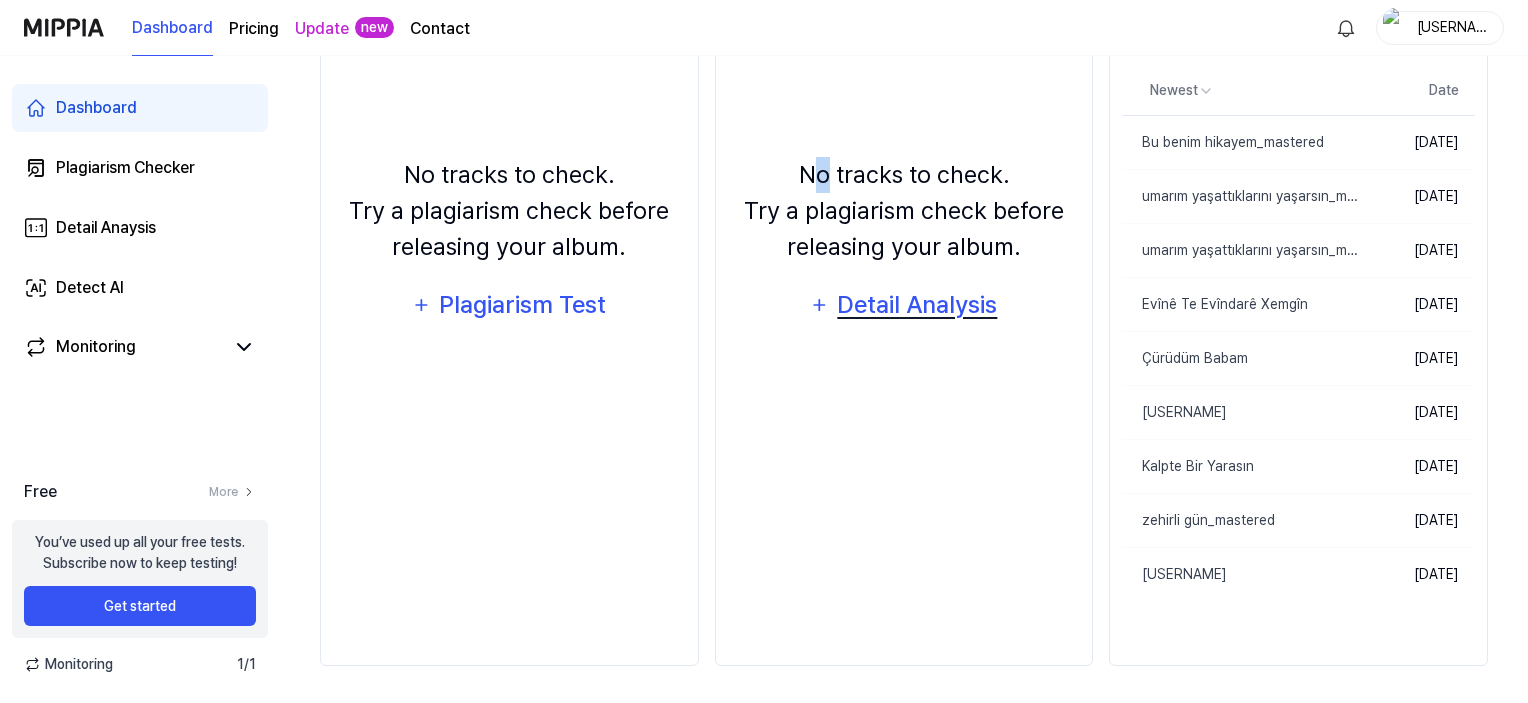 drag, startPoint x: 939, startPoint y: 3, endPoint x: 818, endPoint y: 310, distance: 329.98486 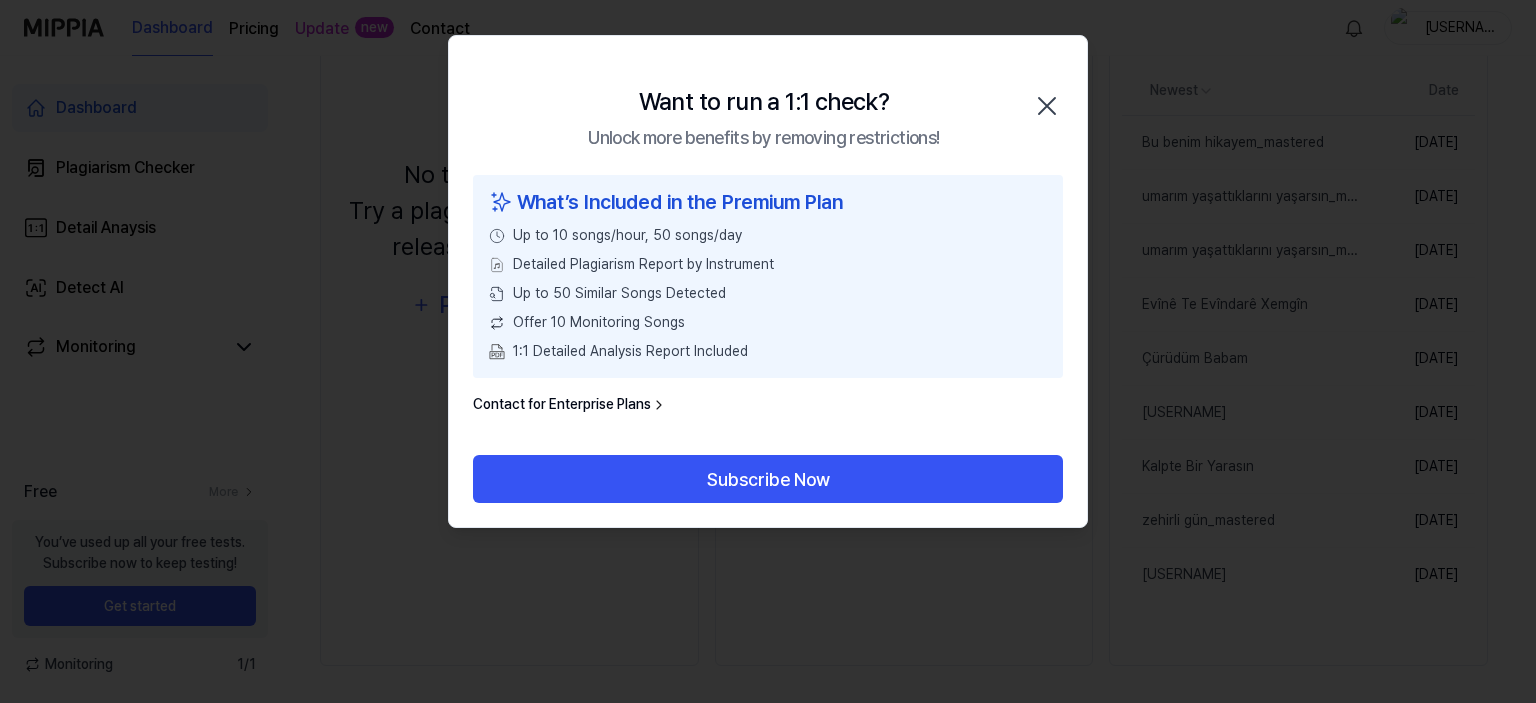 drag, startPoint x: 804, startPoint y: 331, endPoint x: 1002, endPoint y: 47, distance: 346.20804 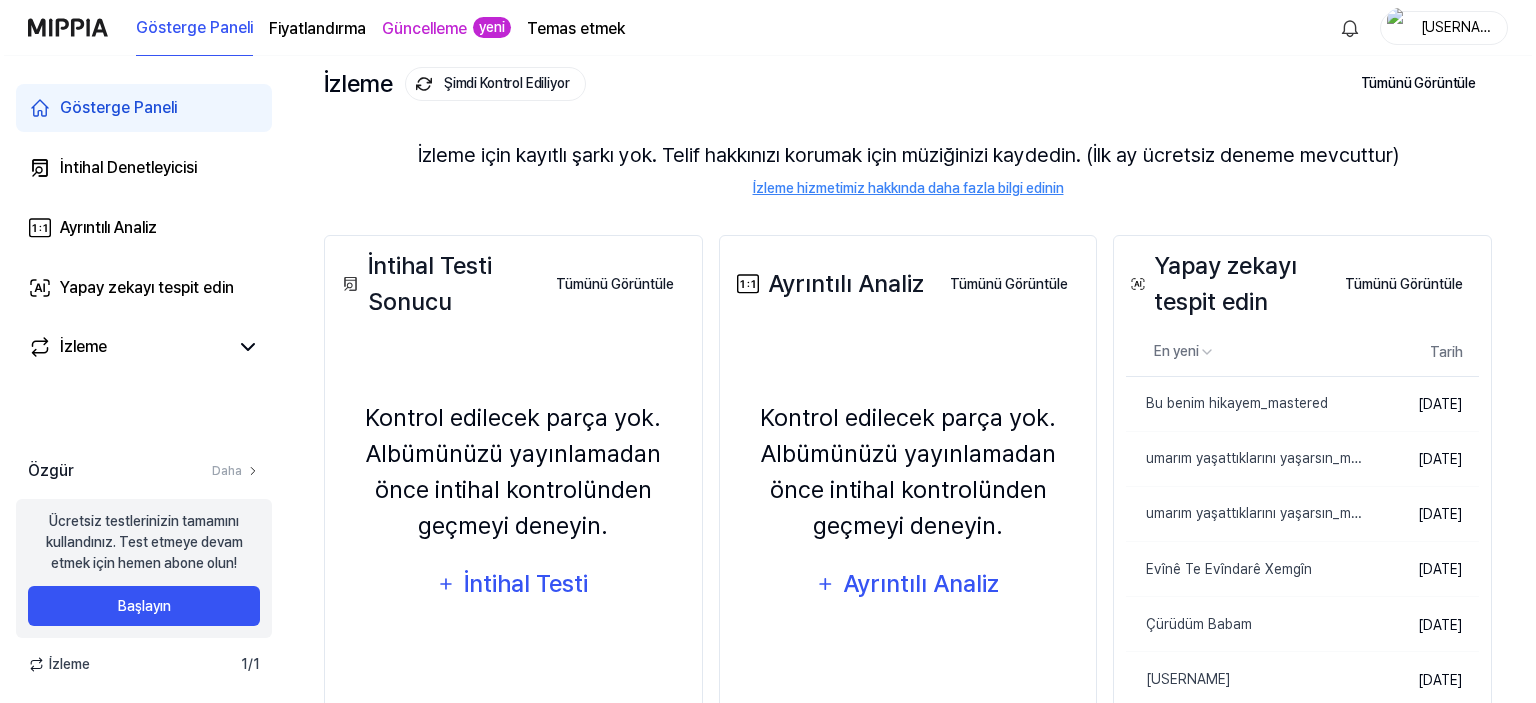 scroll, scrollTop: 0, scrollLeft: 0, axis: both 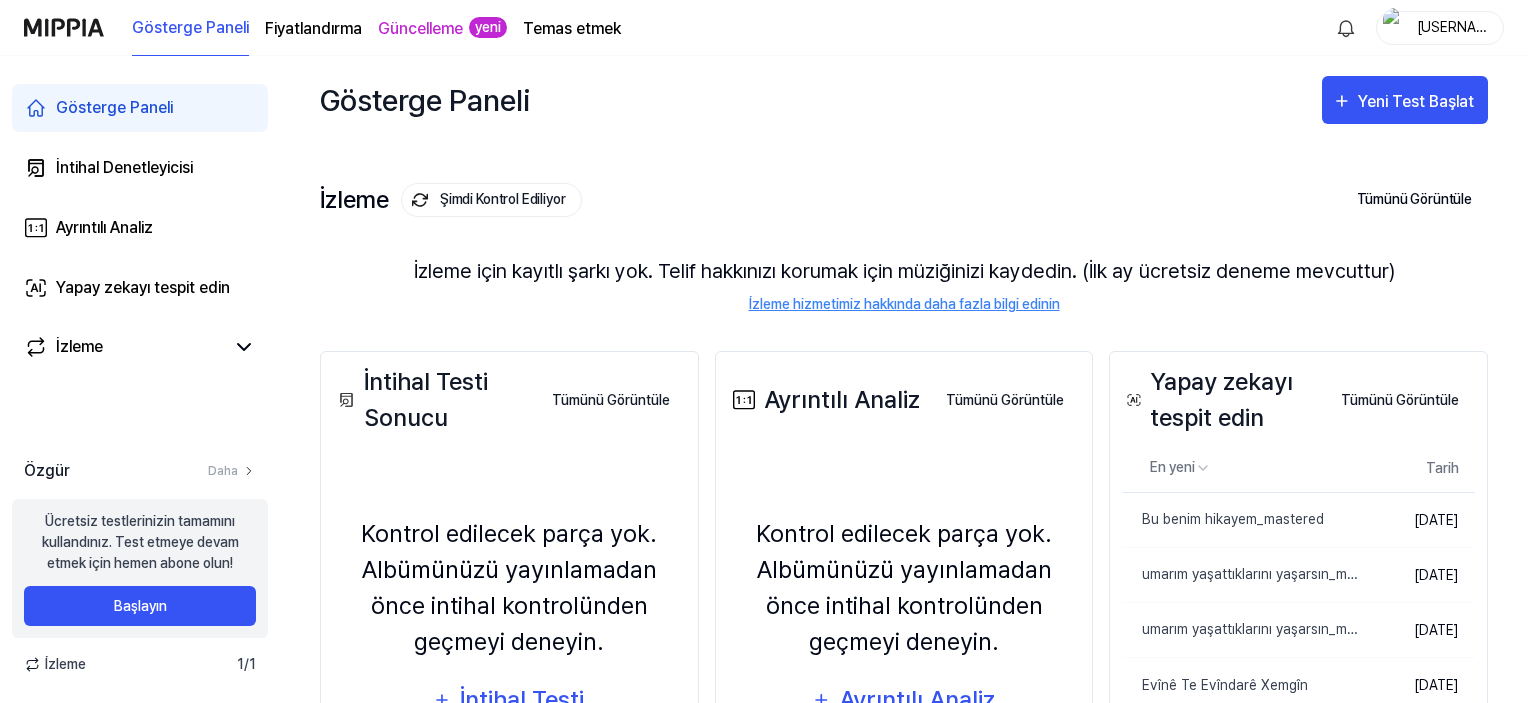 click on "[USERNAME]" at bounding box center (1440, 28) 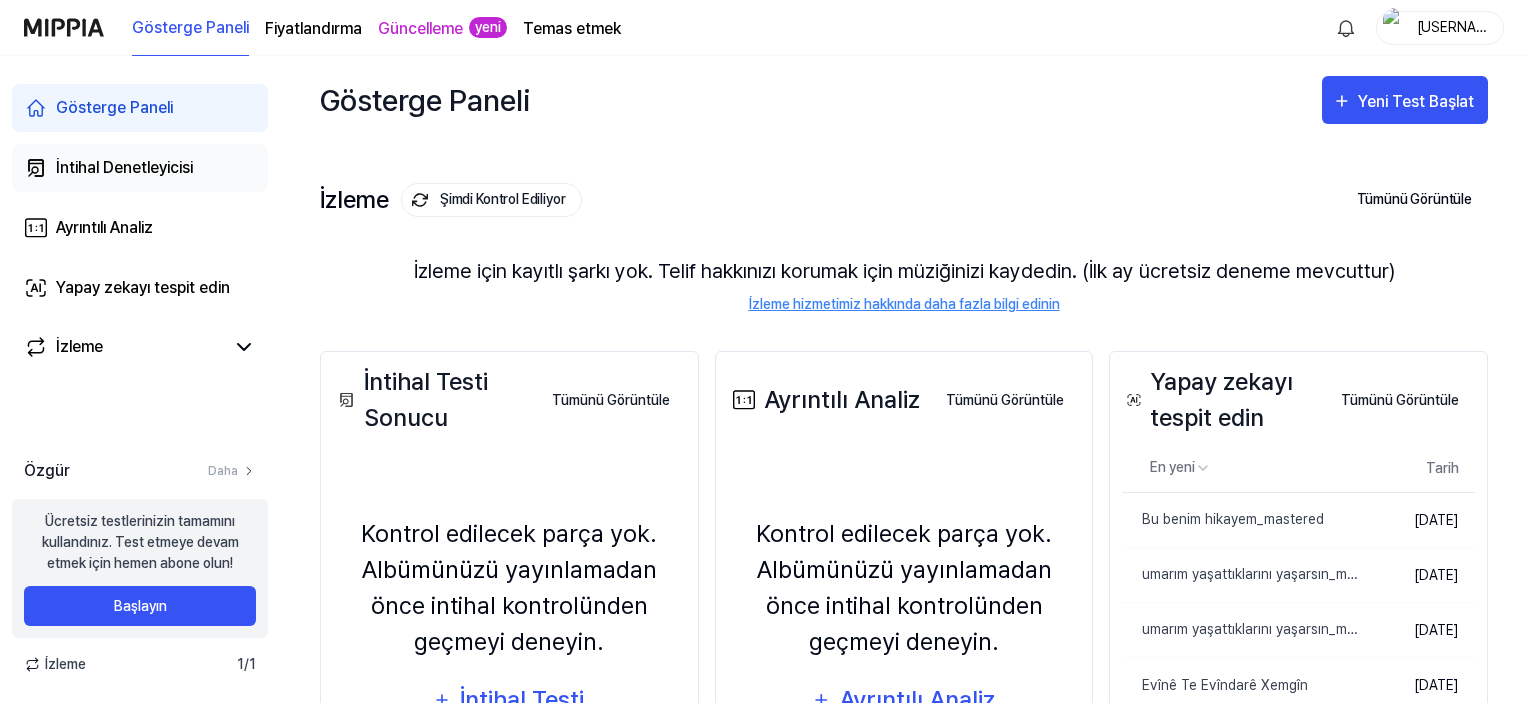 click on "İntihal Denetleyicisi" at bounding box center [140, 168] 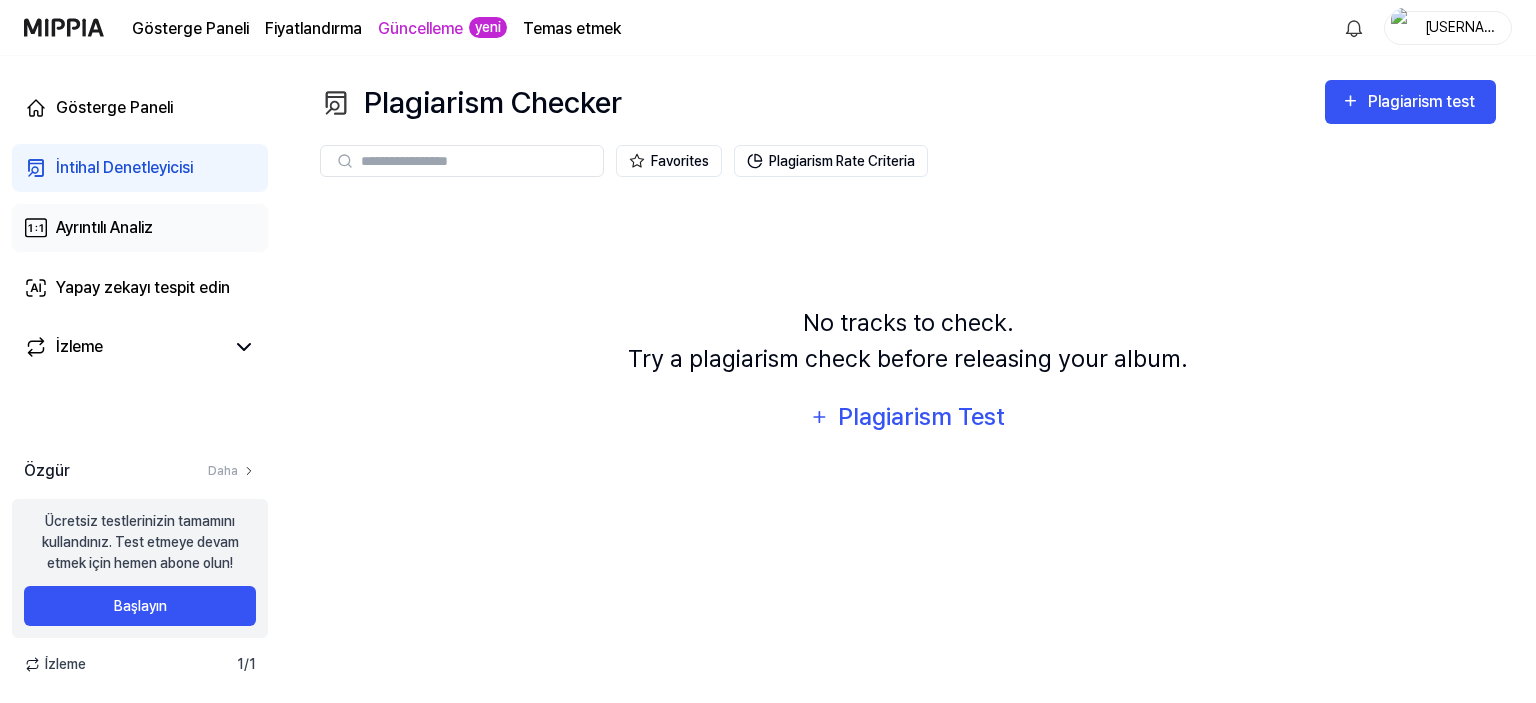 click on "Ayrıntılı Analiz" at bounding box center (140, 228) 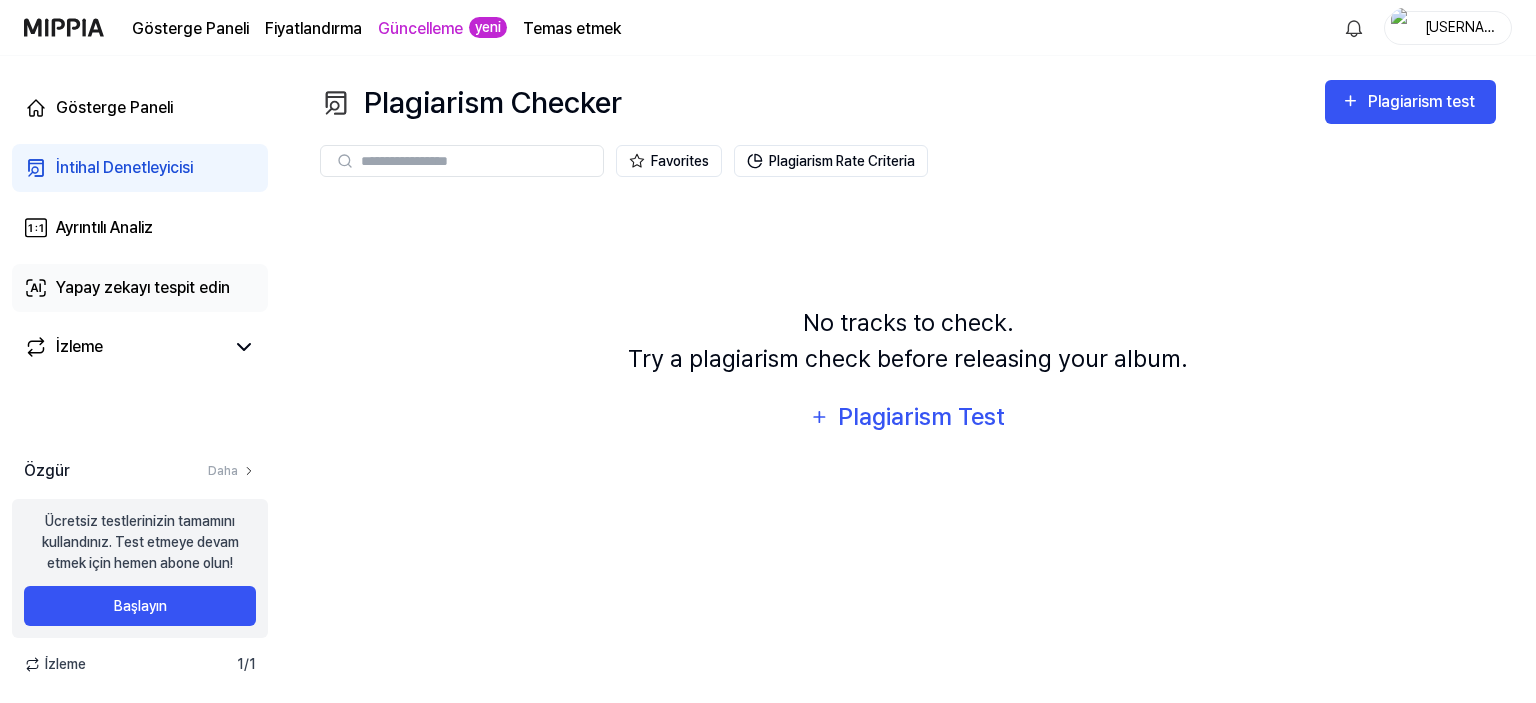 click on "Yapay zekayı tespit edin" at bounding box center [143, 287] 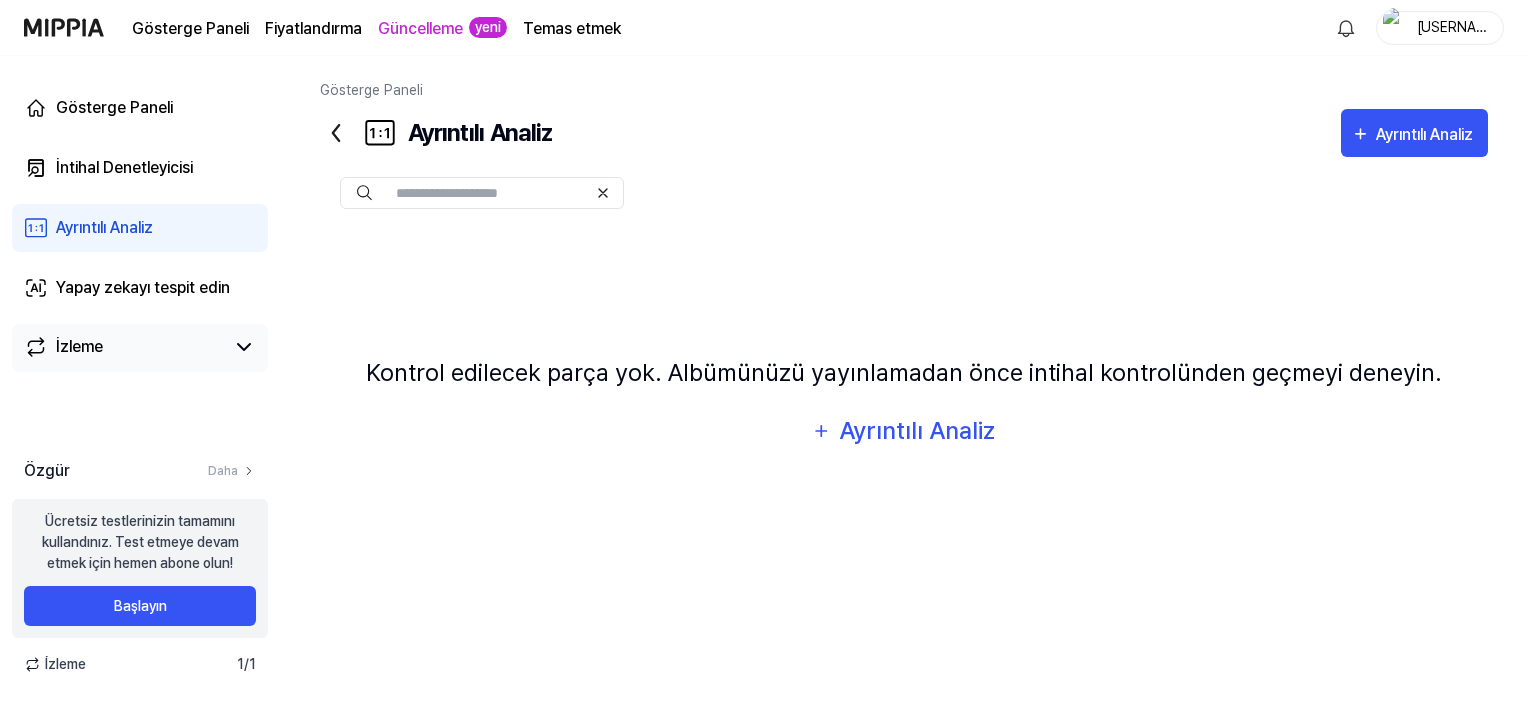 click on "İzleme" at bounding box center (79, 346) 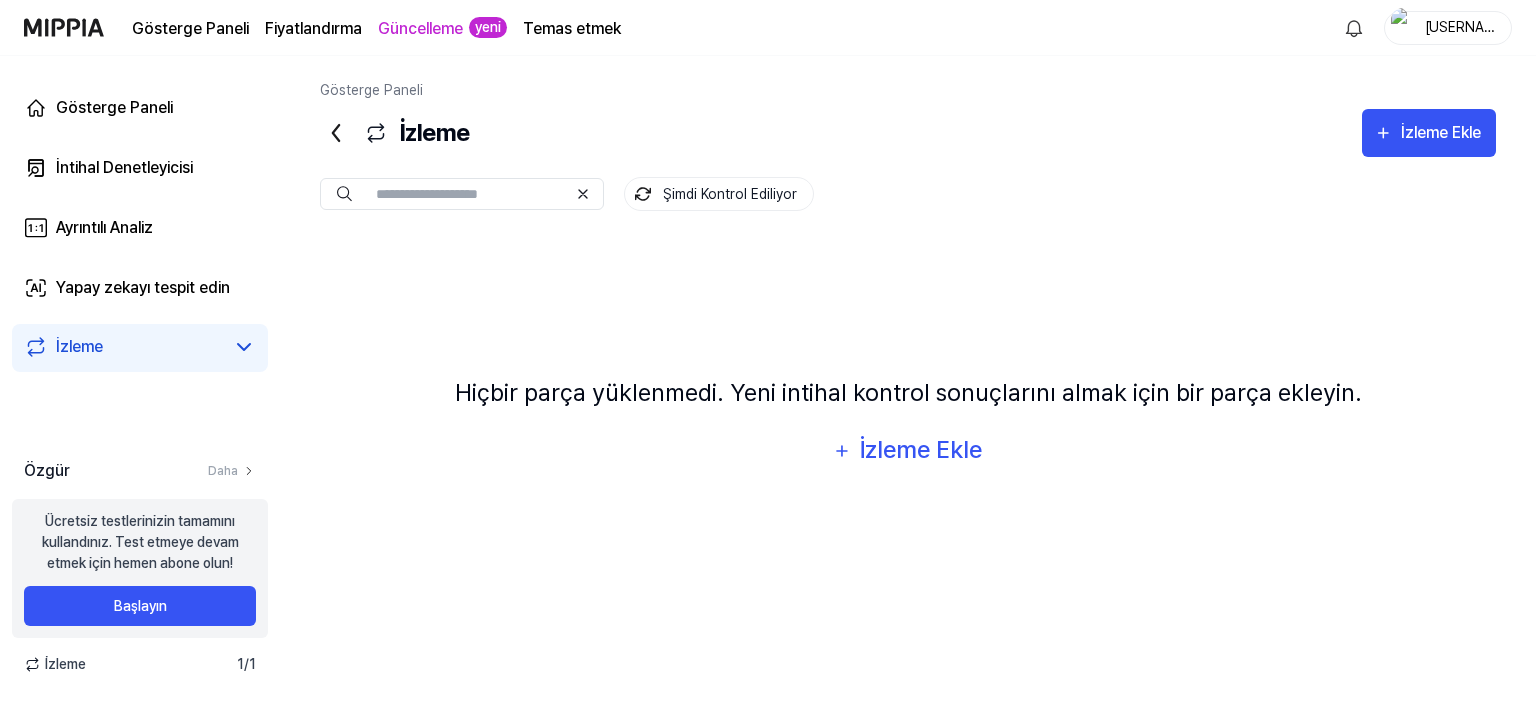 click on "abelmega1" at bounding box center [1448, 28] 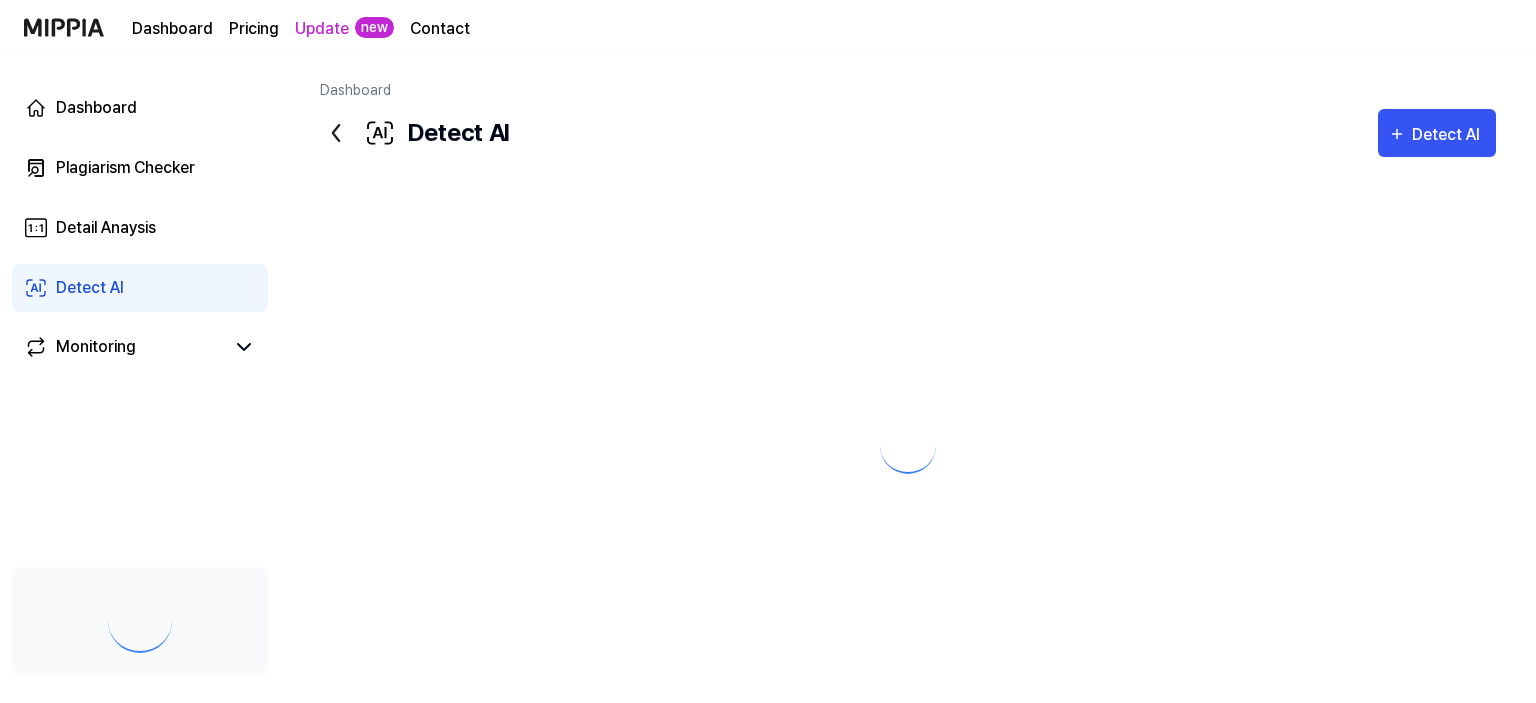 scroll, scrollTop: 0, scrollLeft: 0, axis: both 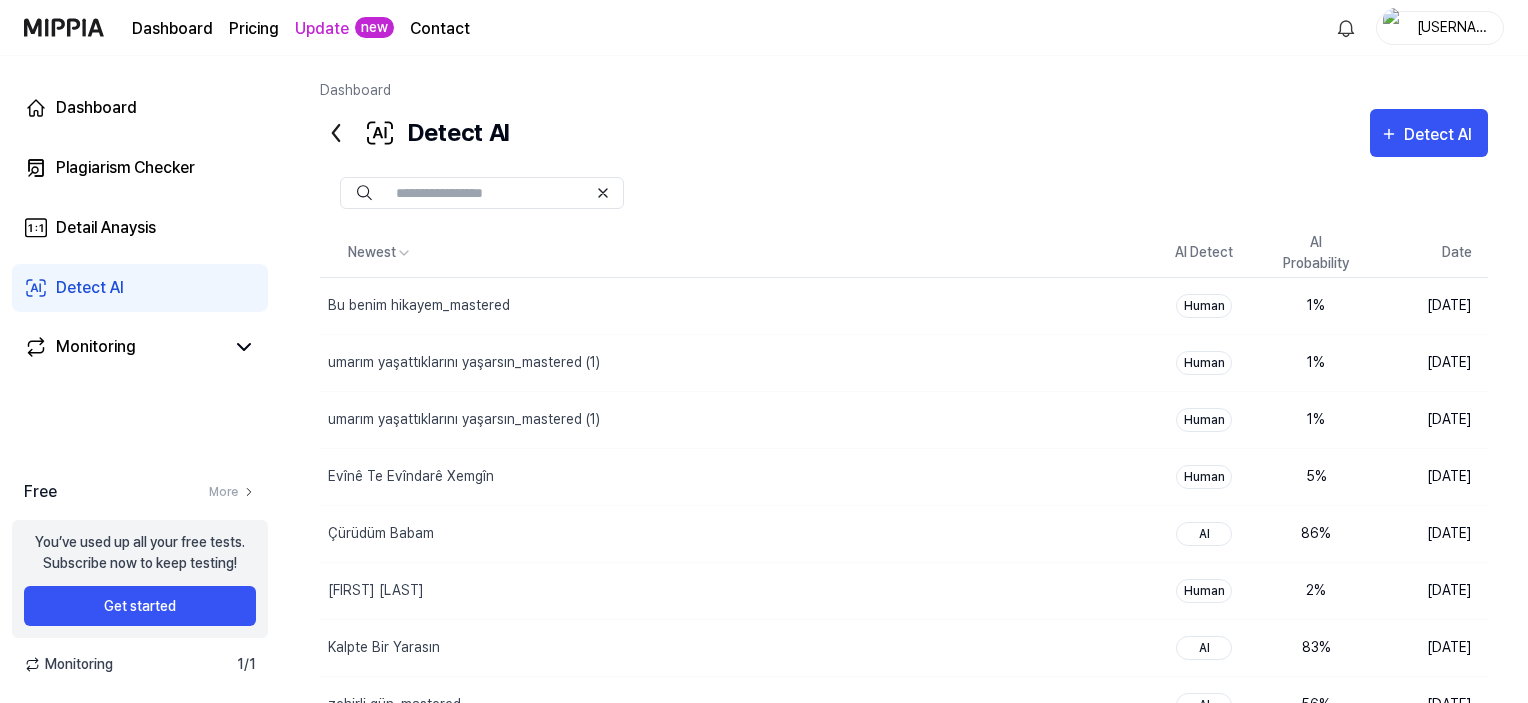 click on "[USERNAME]" at bounding box center [1452, 27] 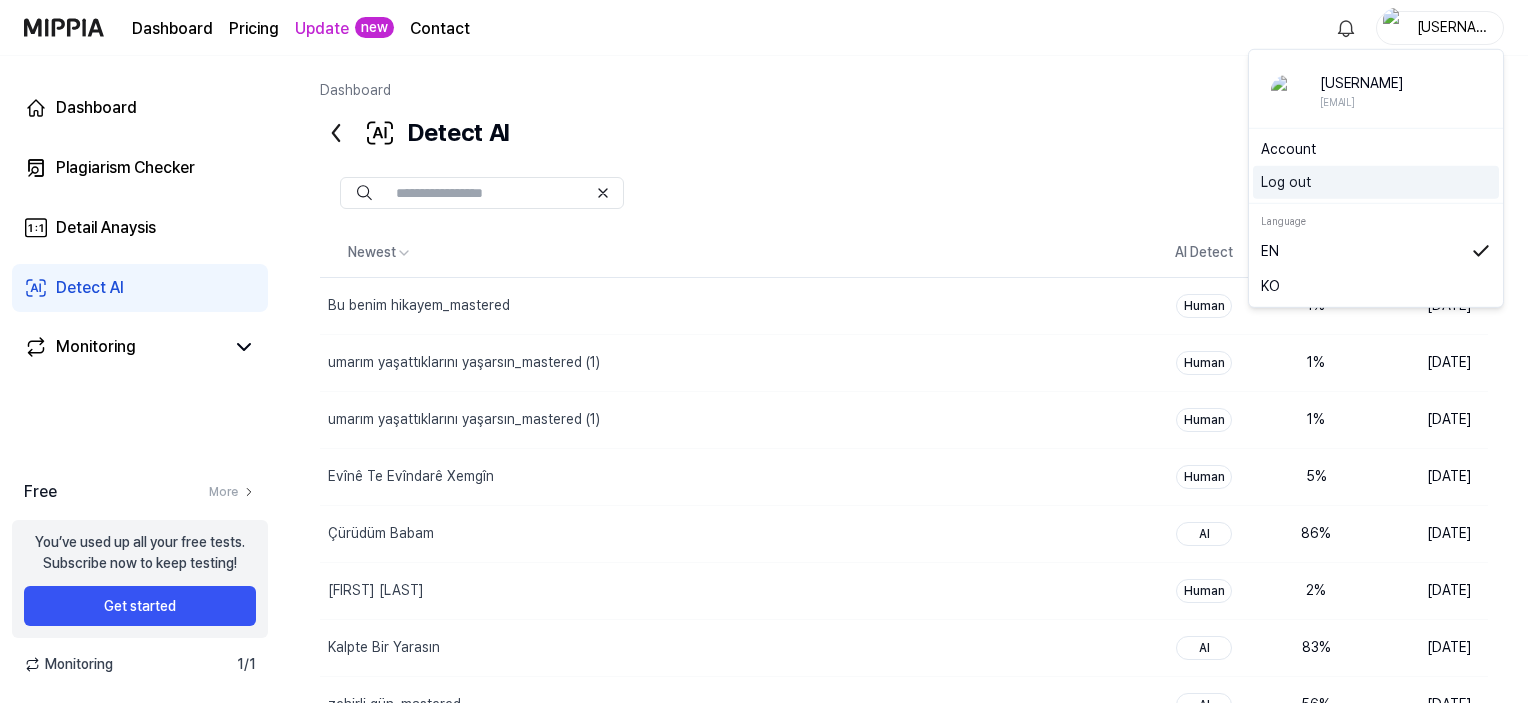 click on "Log out" at bounding box center (1376, 182) 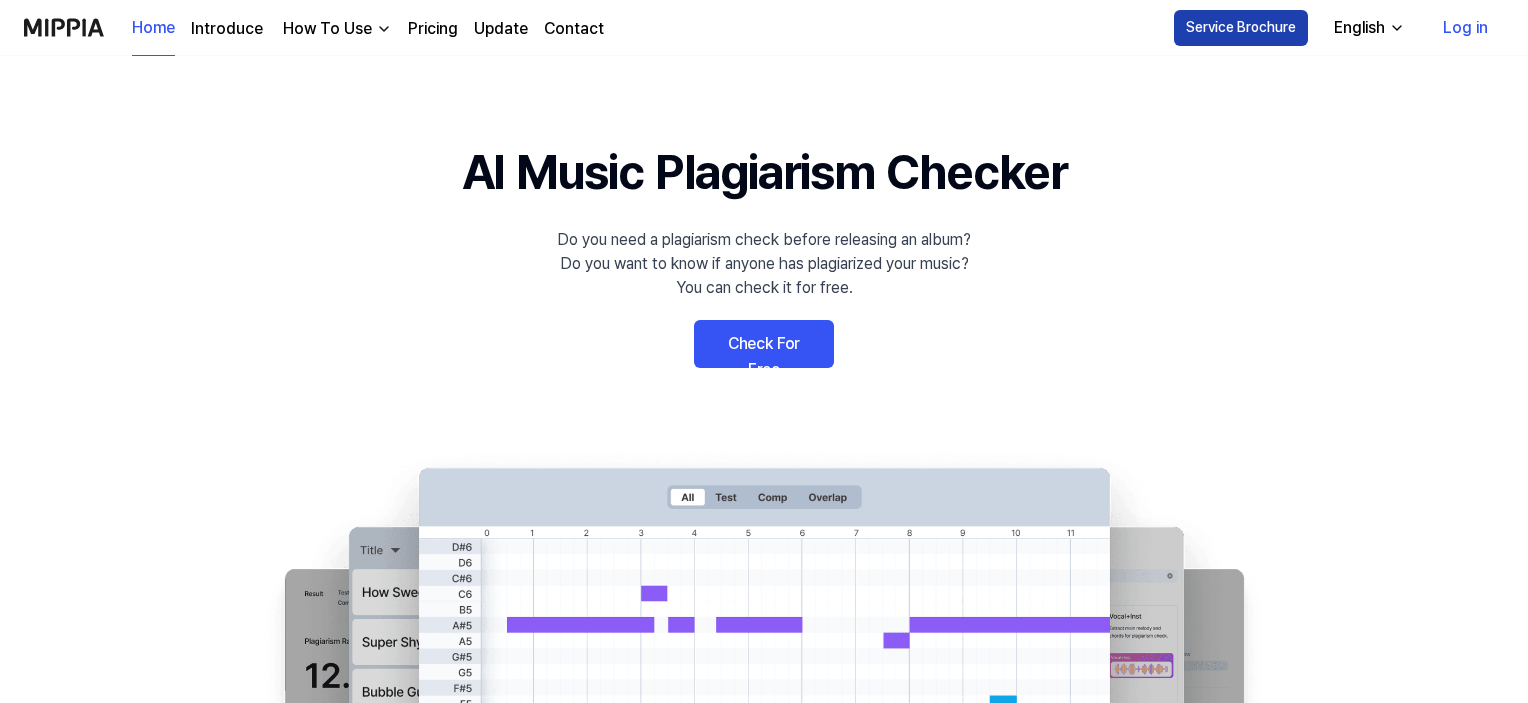 scroll, scrollTop: 0, scrollLeft: 0, axis: both 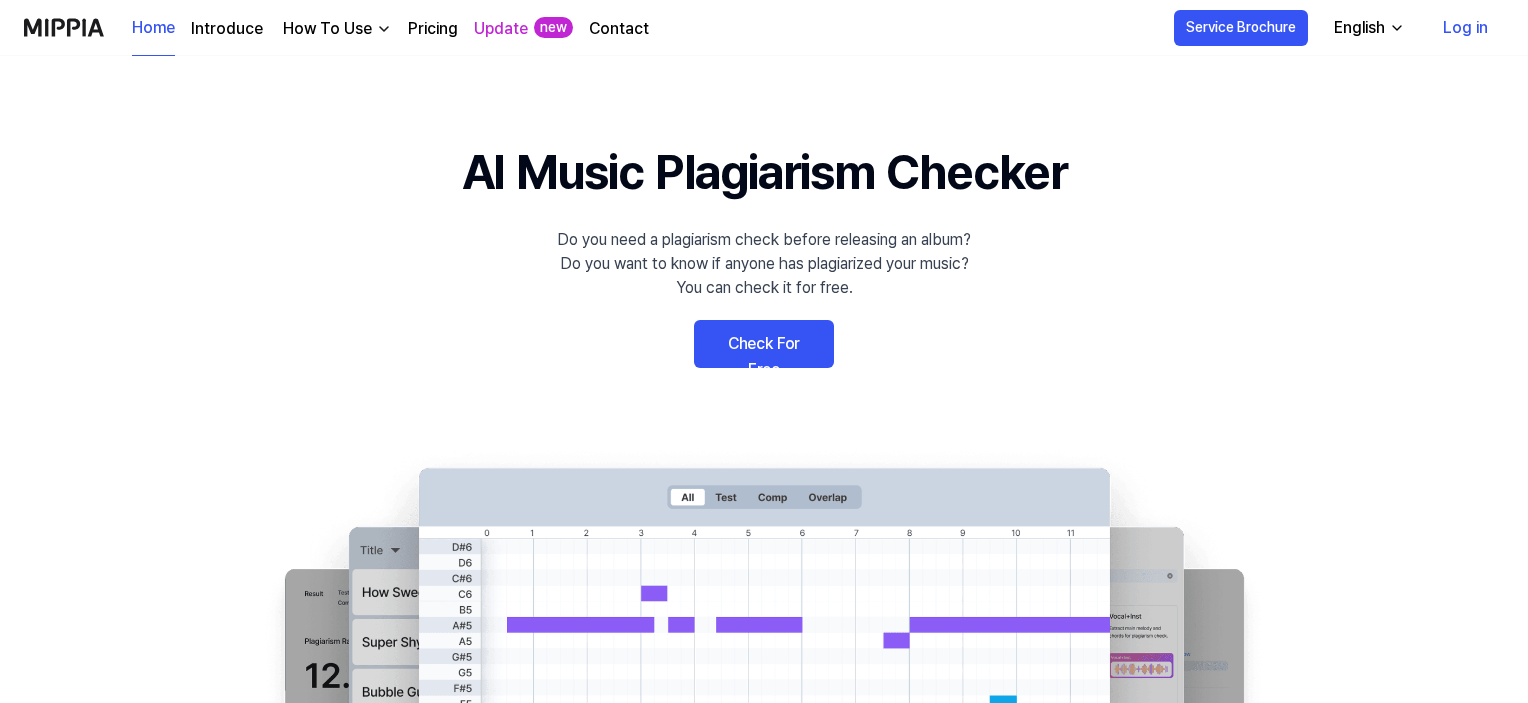 click on "Log in" at bounding box center (1465, 28) 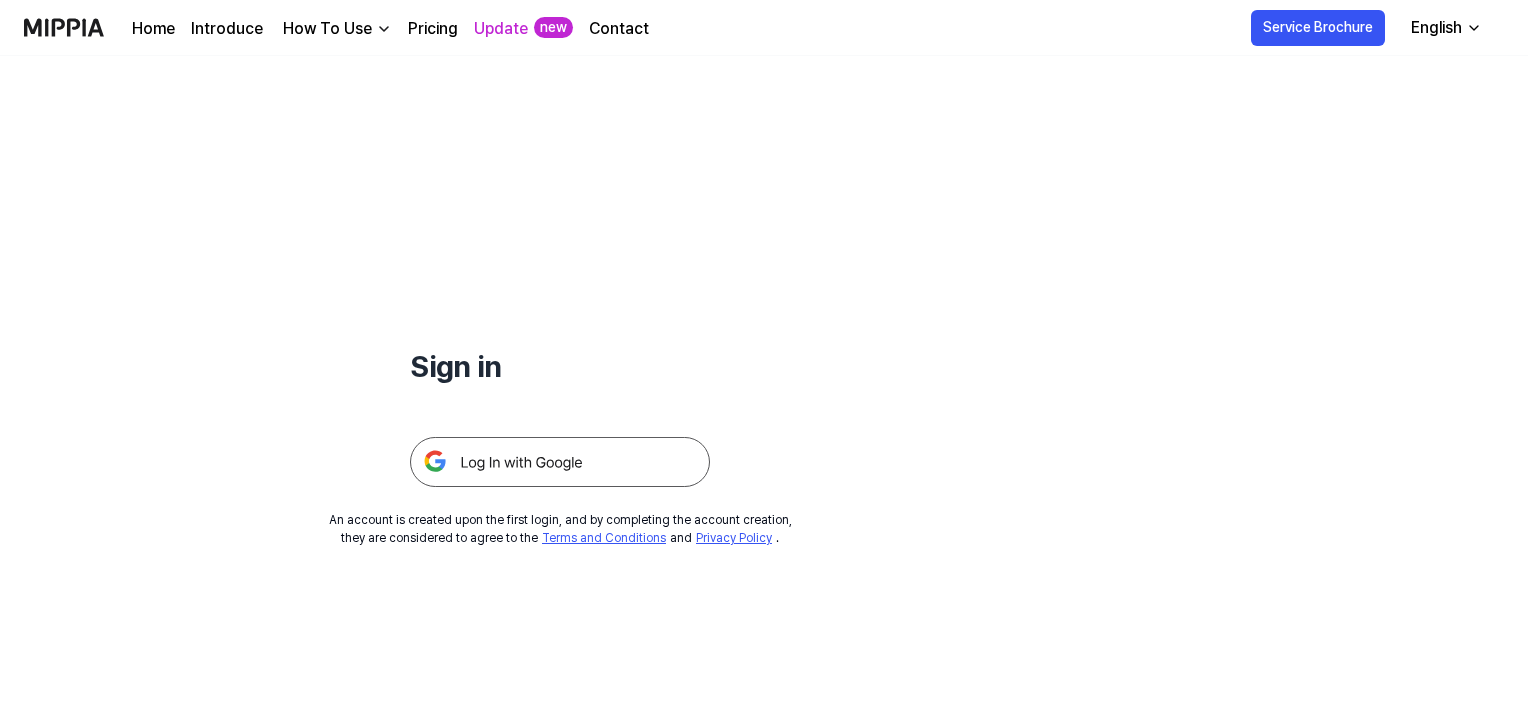 click at bounding box center [560, 462] 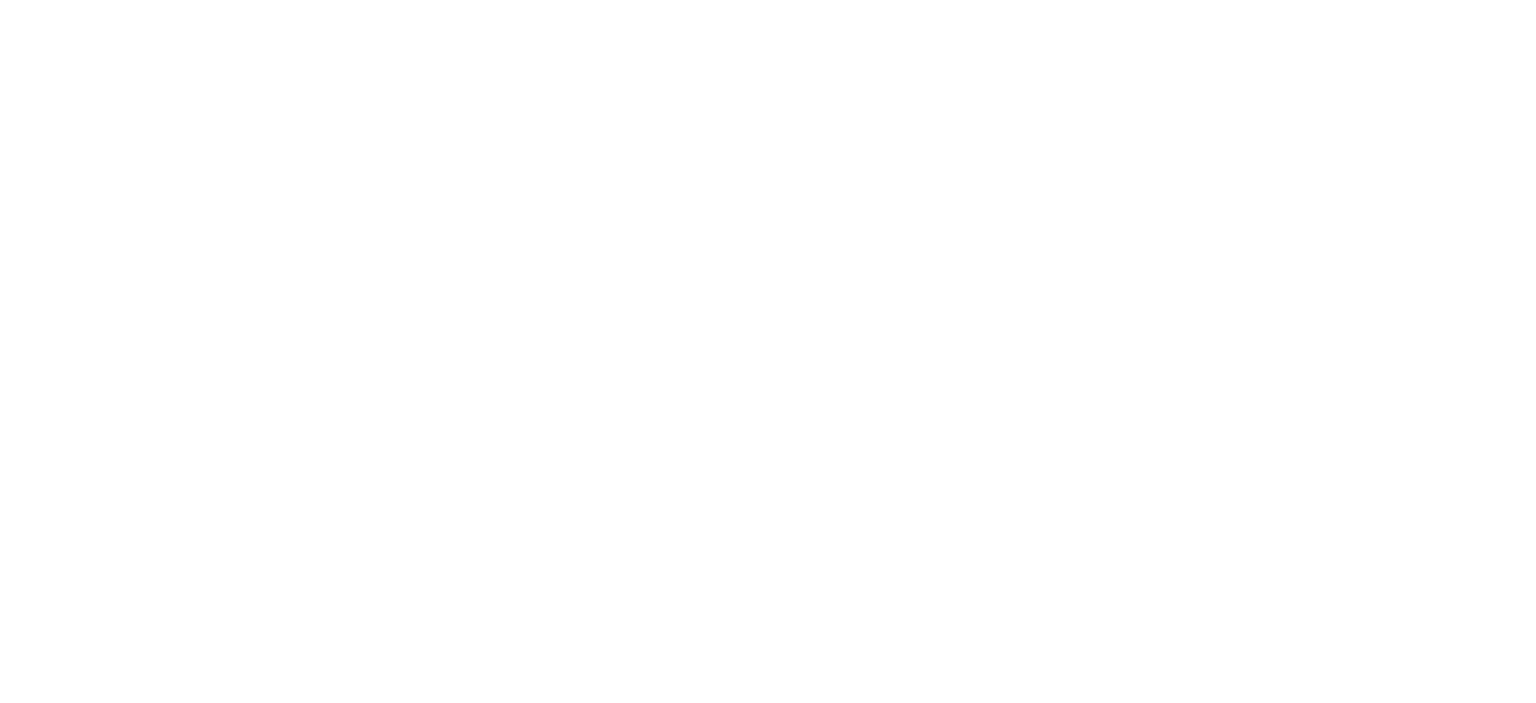 scroll, scrollTop: 0, scrollLeft: 0, axis: both 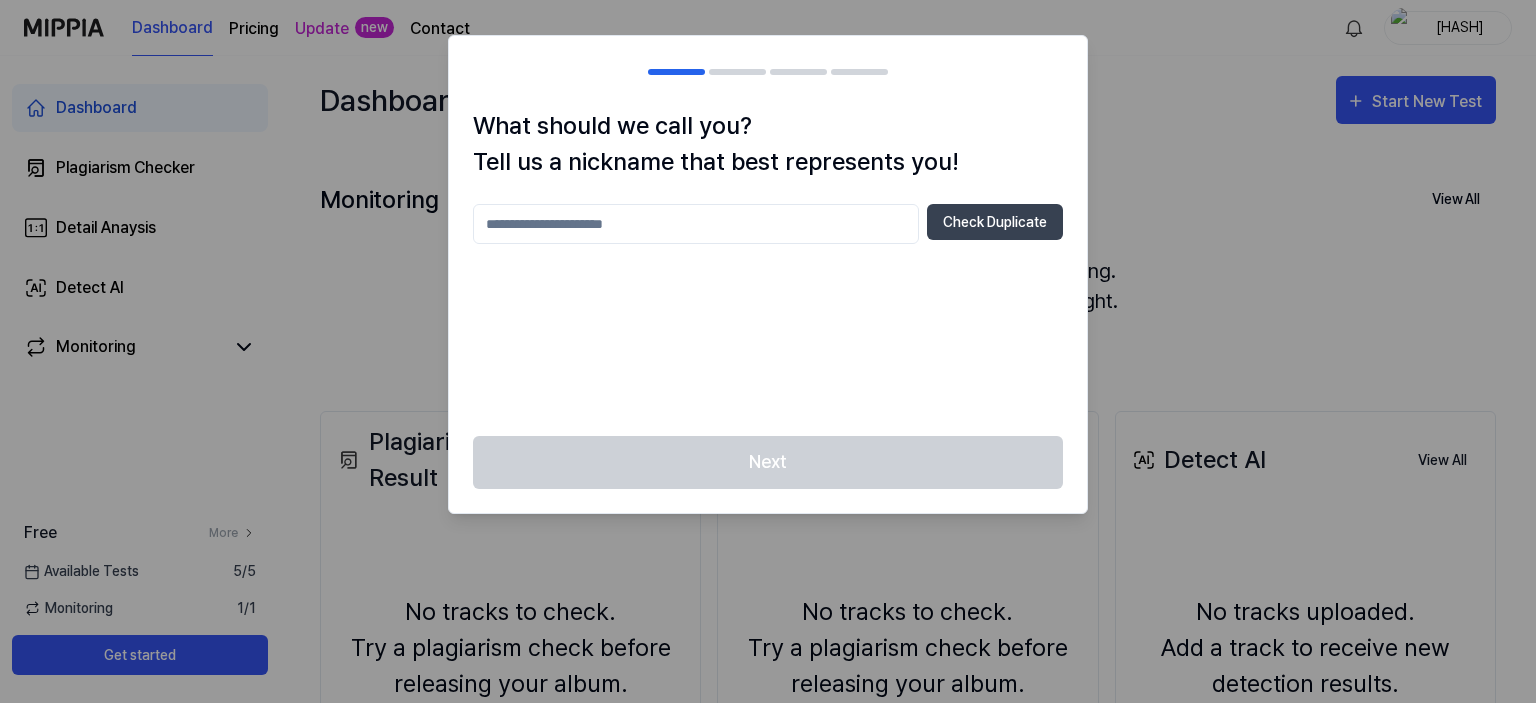 click at bounding box center (768, 351) 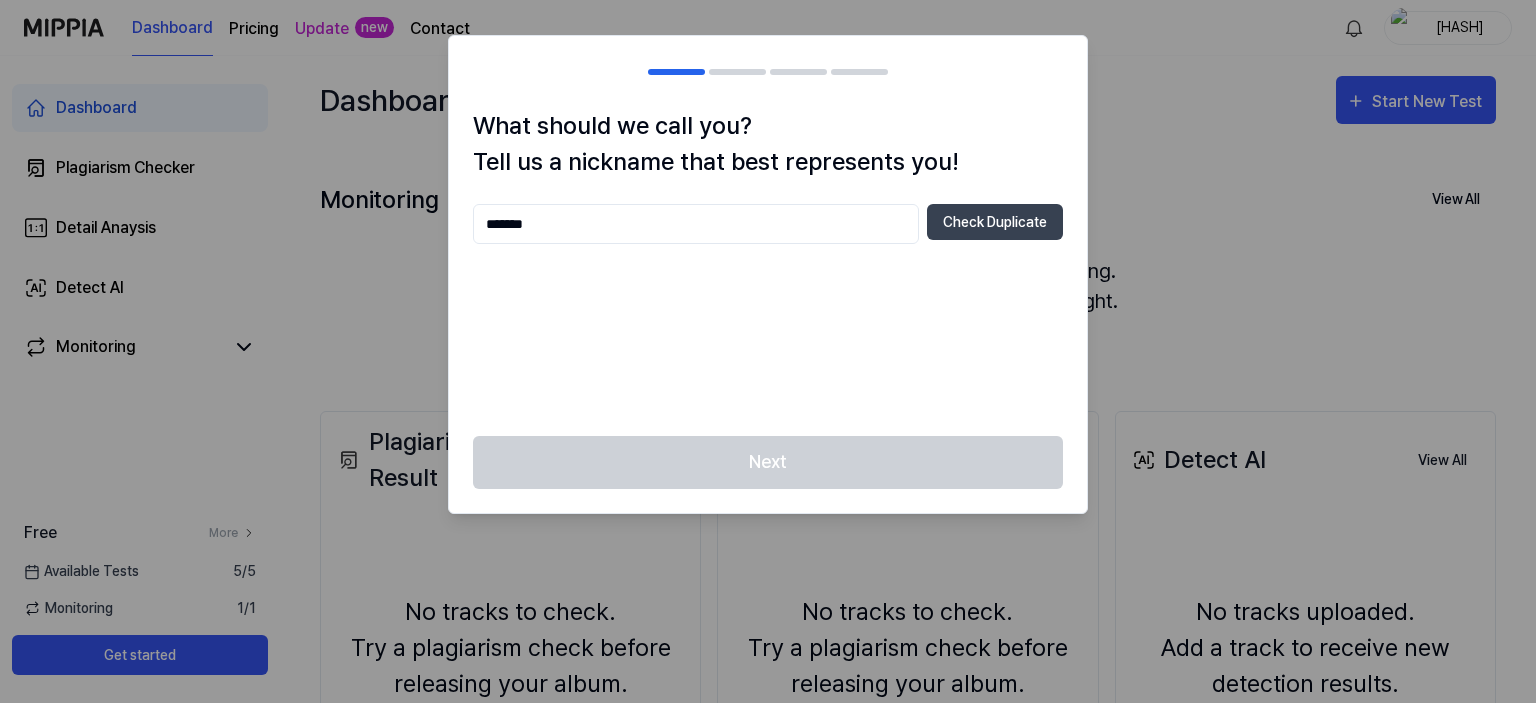 type on "*******" 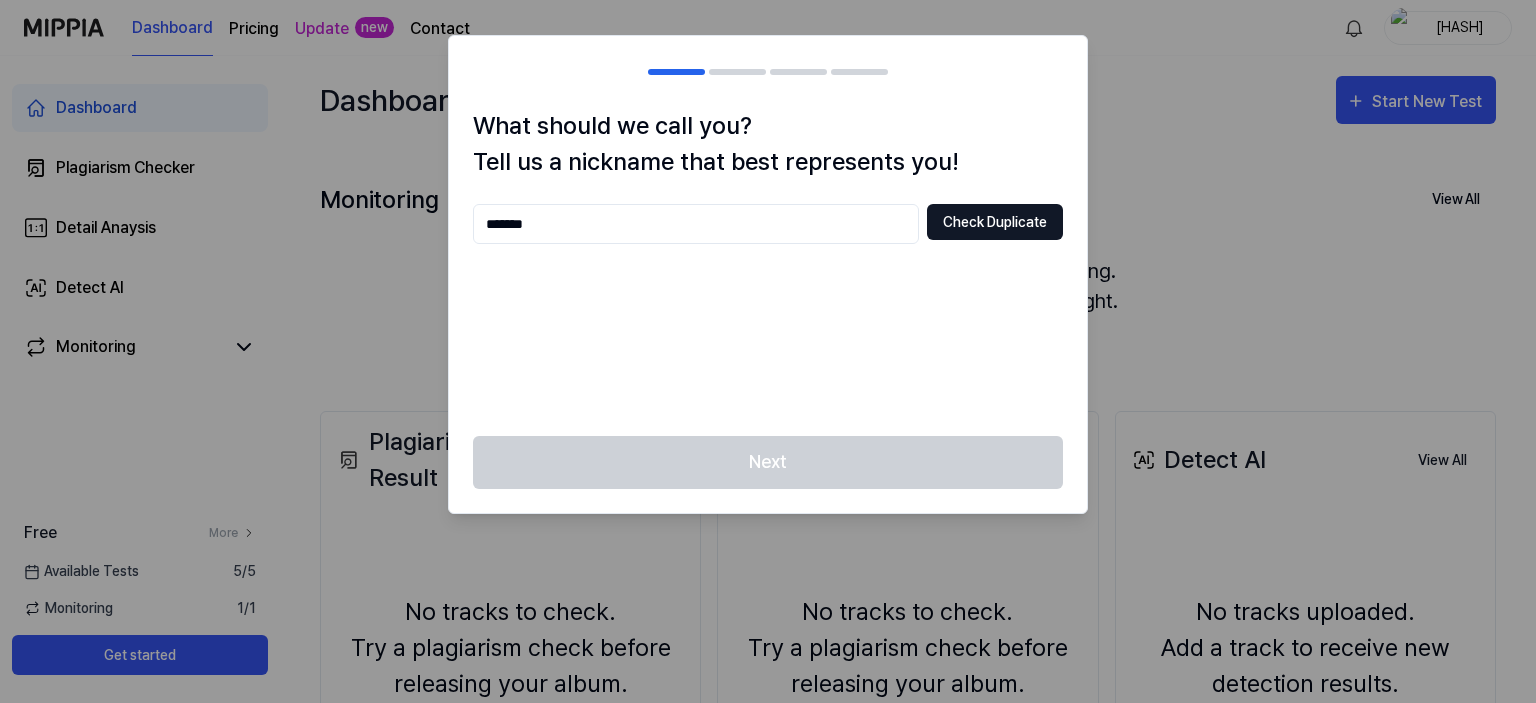 click on "Check Duplicate" at bounding box center [995, 222] 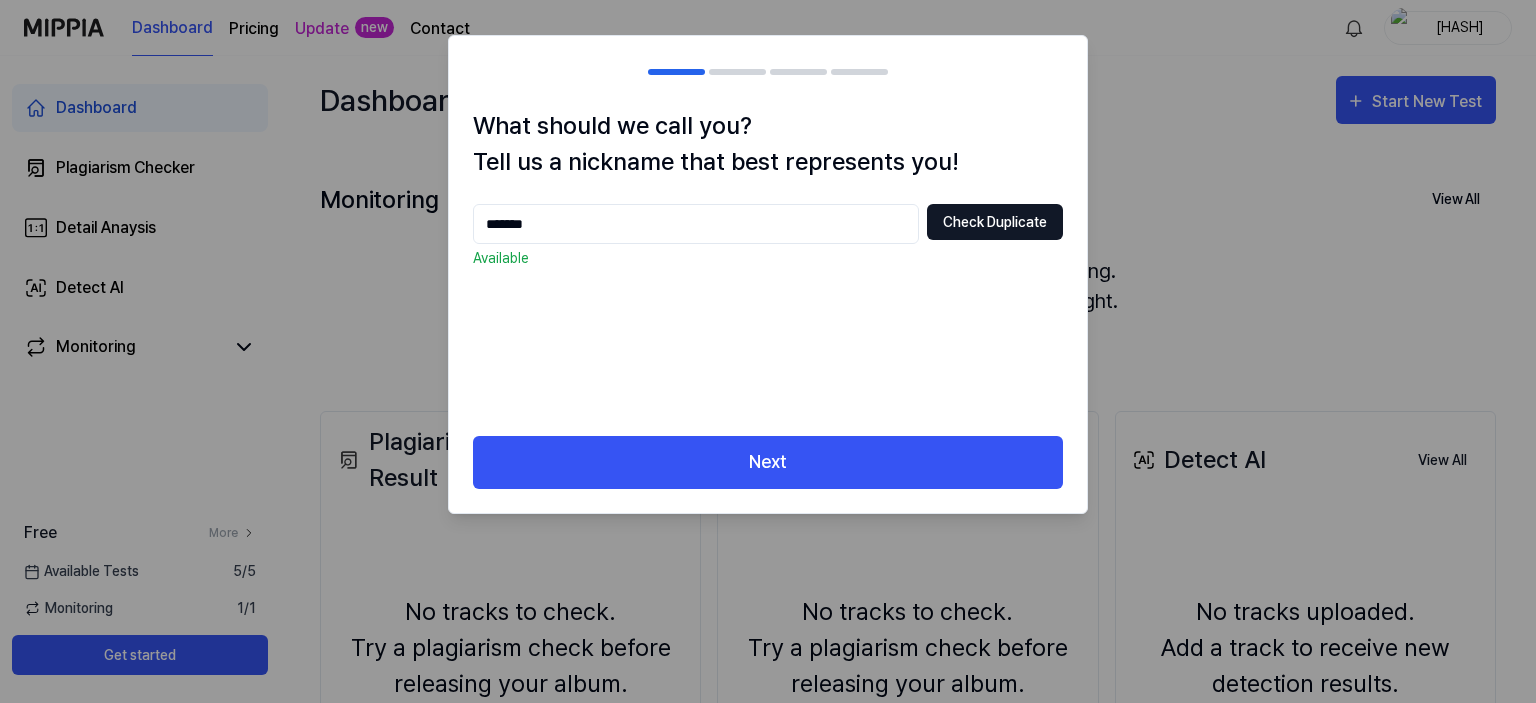 click on "Check Duplicate" at bounding box center [995, 222] 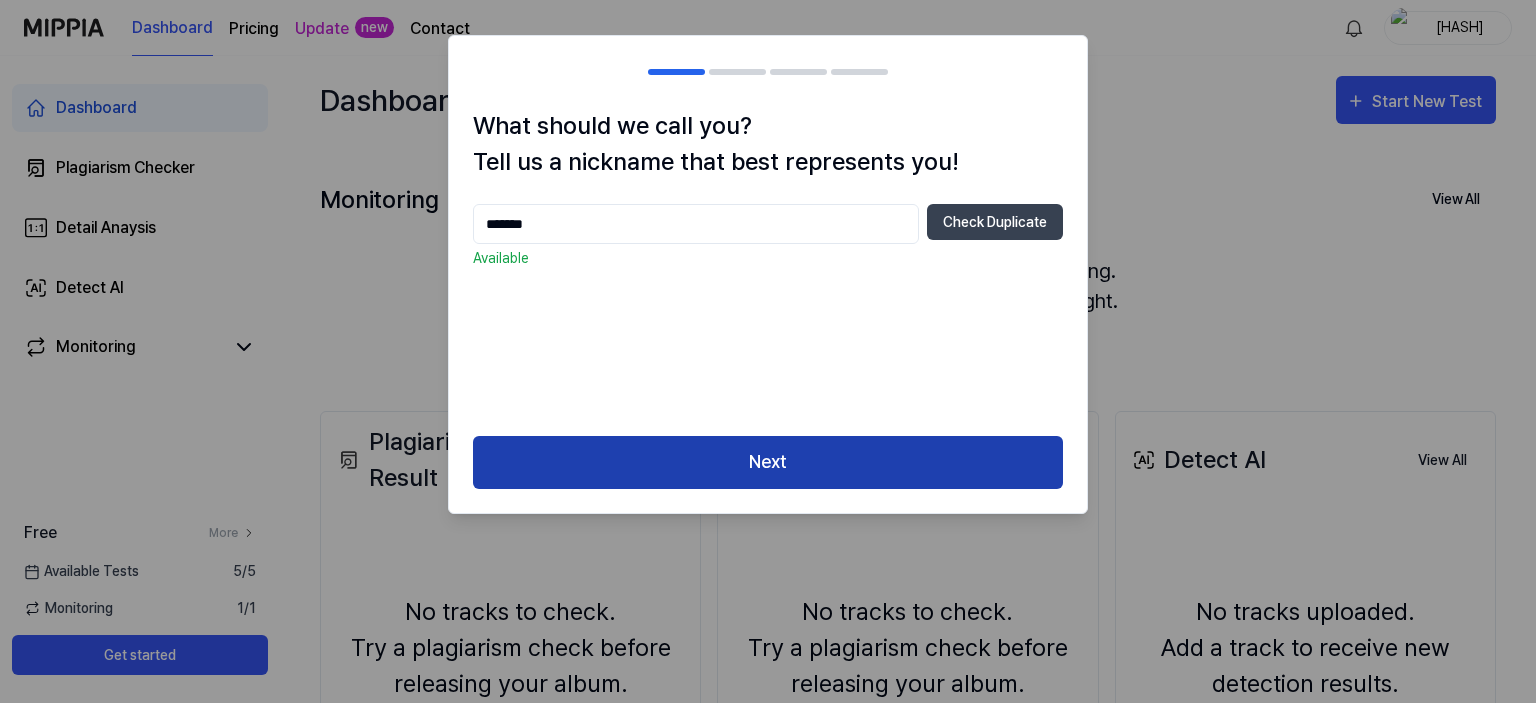click on "Next" at bounding box center [768, 462] 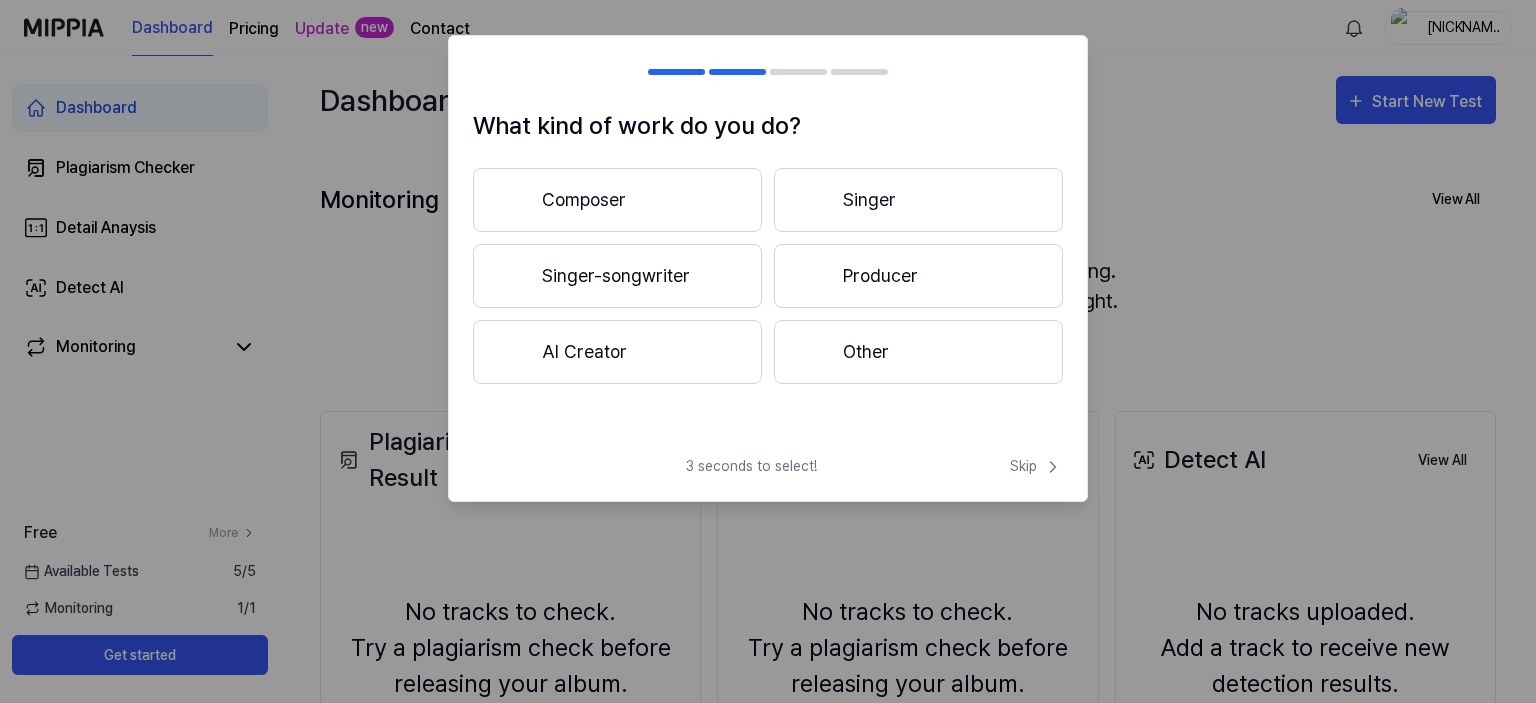 click on "Singer" at bounding box center (918, 200) 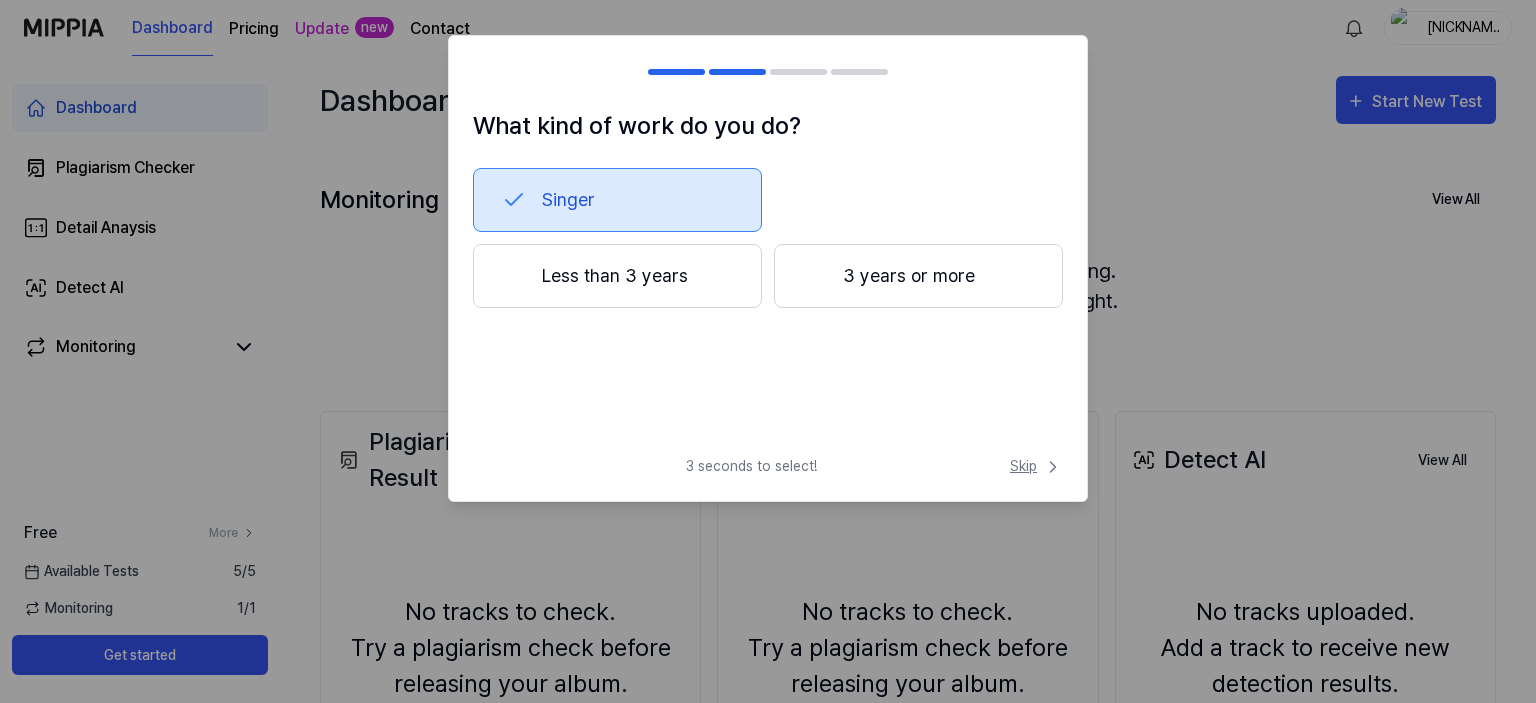 click on "Skip" at bounding box center (1036, 466) 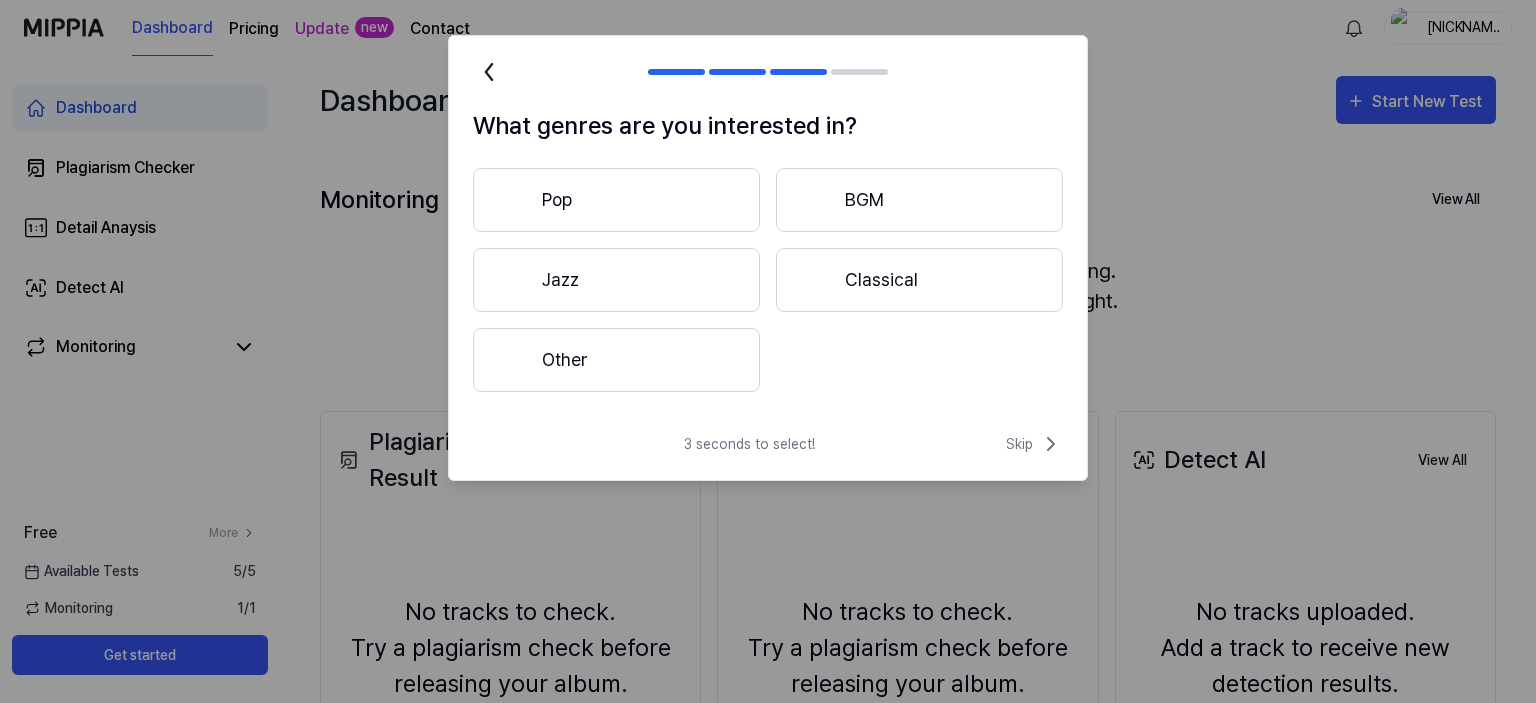 click on "3 seconds to select! Skip" at bounding box center (768, 456) 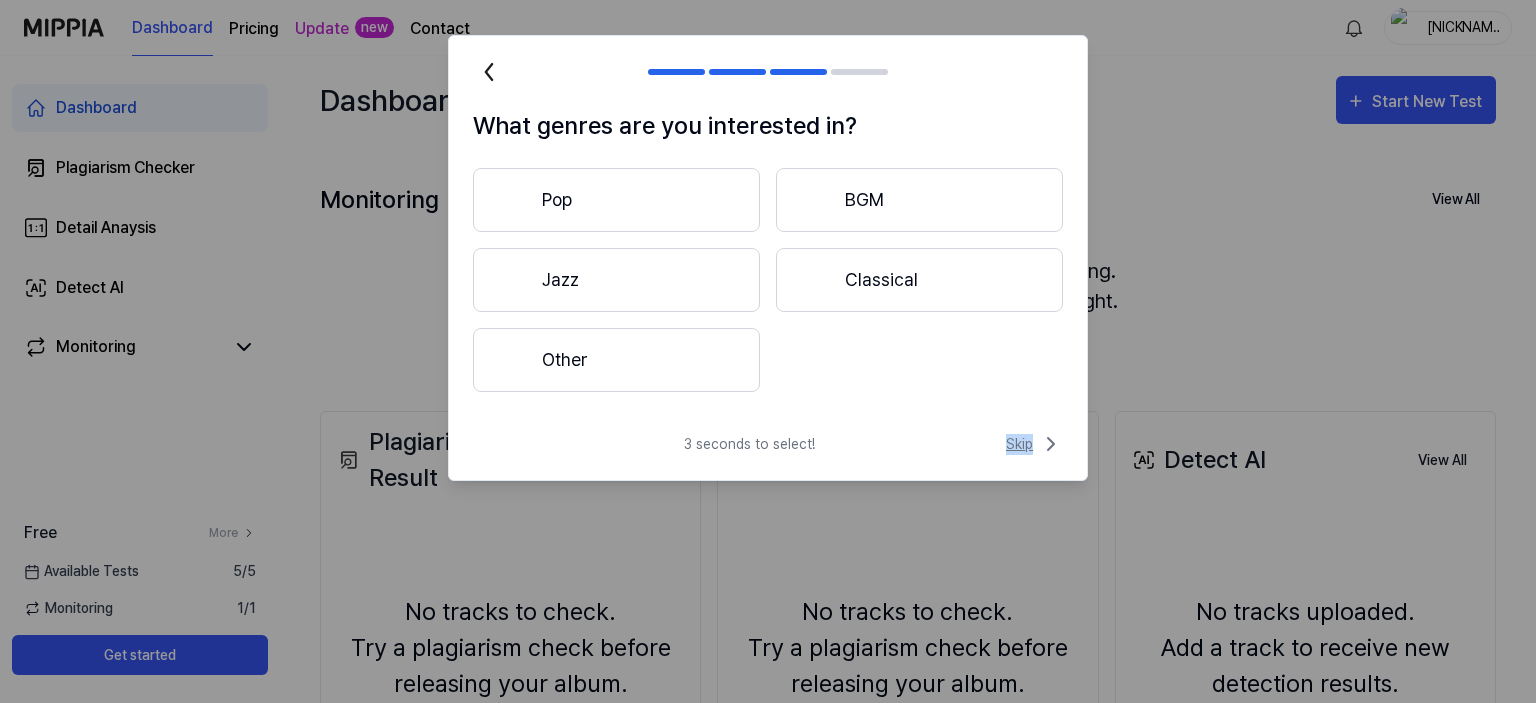 click on "Skip" at bounding box center (1034, 444) 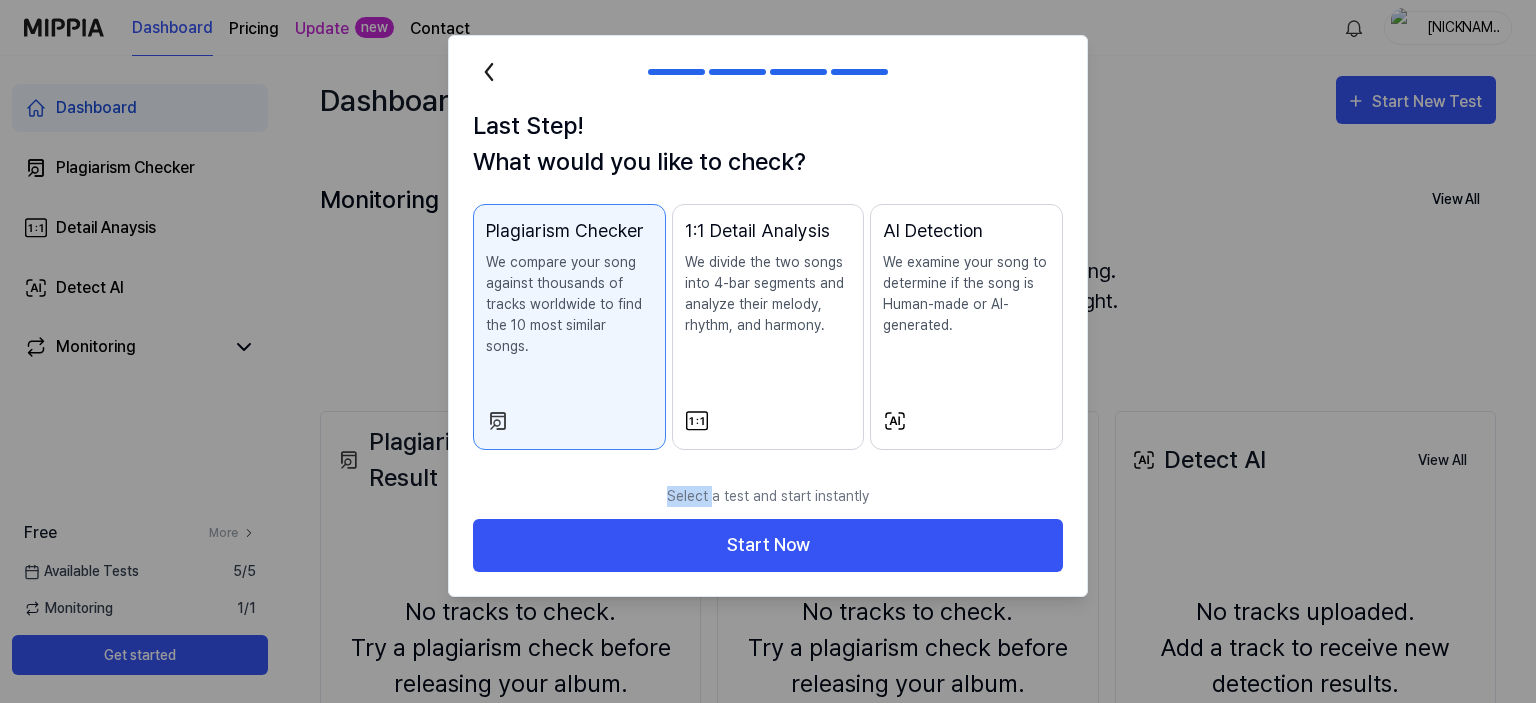 click on "Last Step!
What would you like to check? Plagiarism Checker We compare your song against thousands of tracks worldwide to find the 10 most similar songs. 1:1 Detail Analysis We divide the two songs into 4-bar segments and analyze their melody, rhythm, and harmony. AI Detection We examine your song to determine if the song is Human-made or AI-generated." at bounding box center [768, 291] 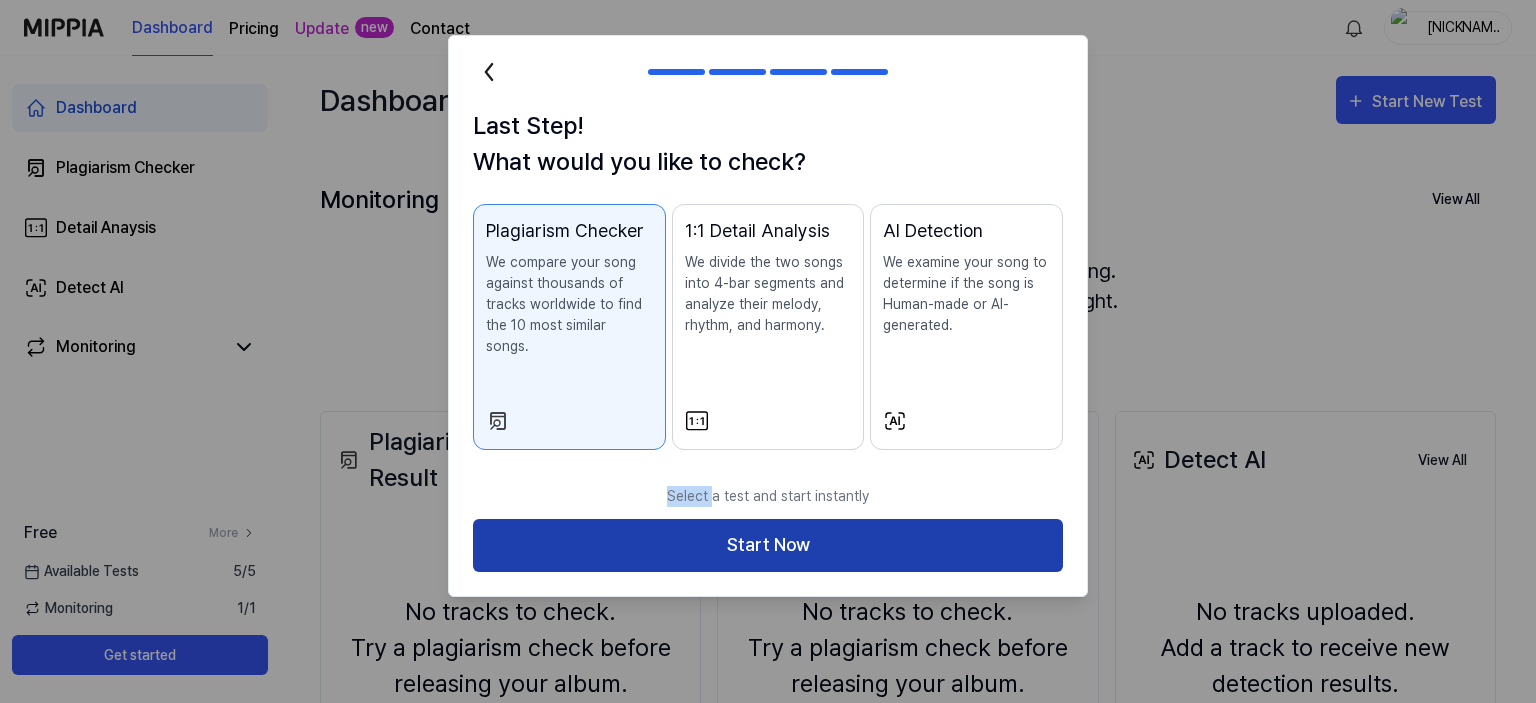 click on "Start Now" at bounding box center (768, 545) 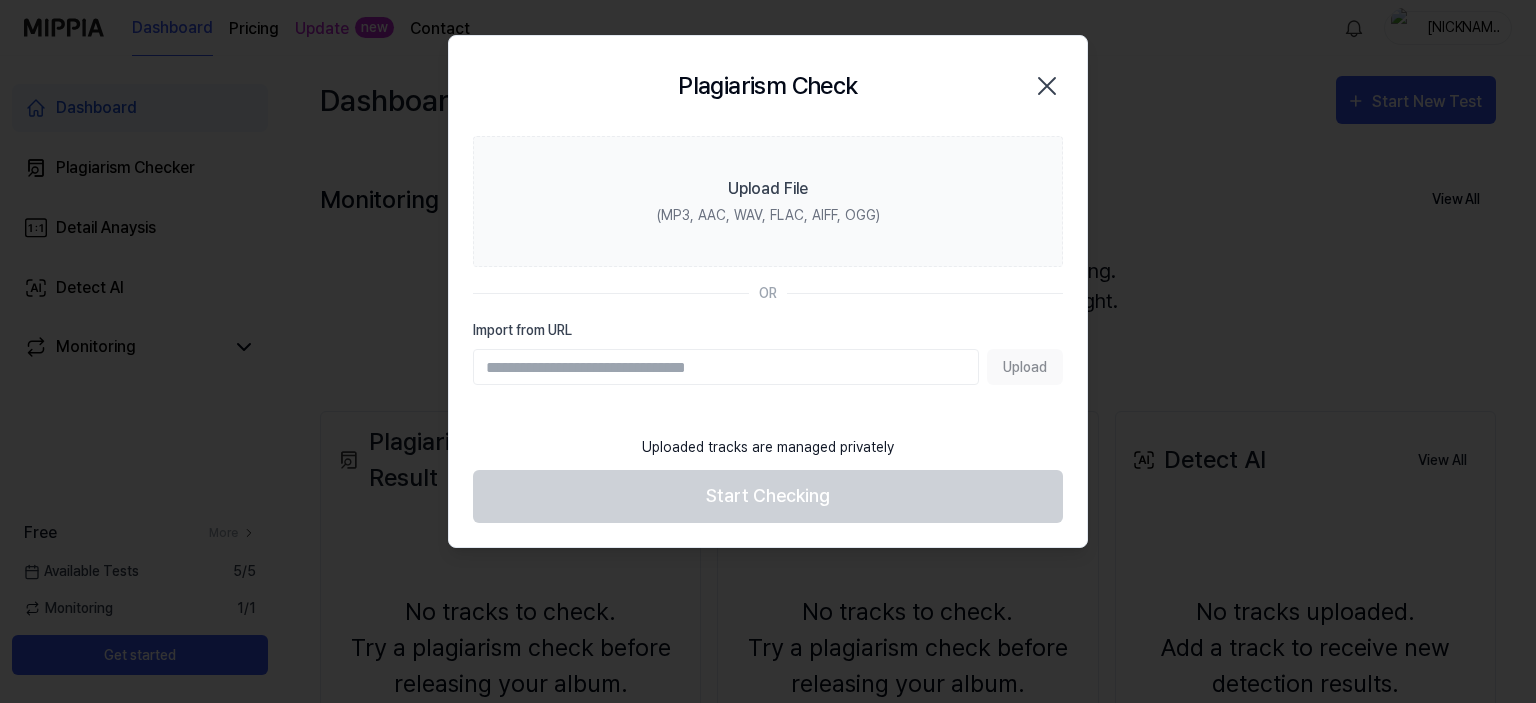 click 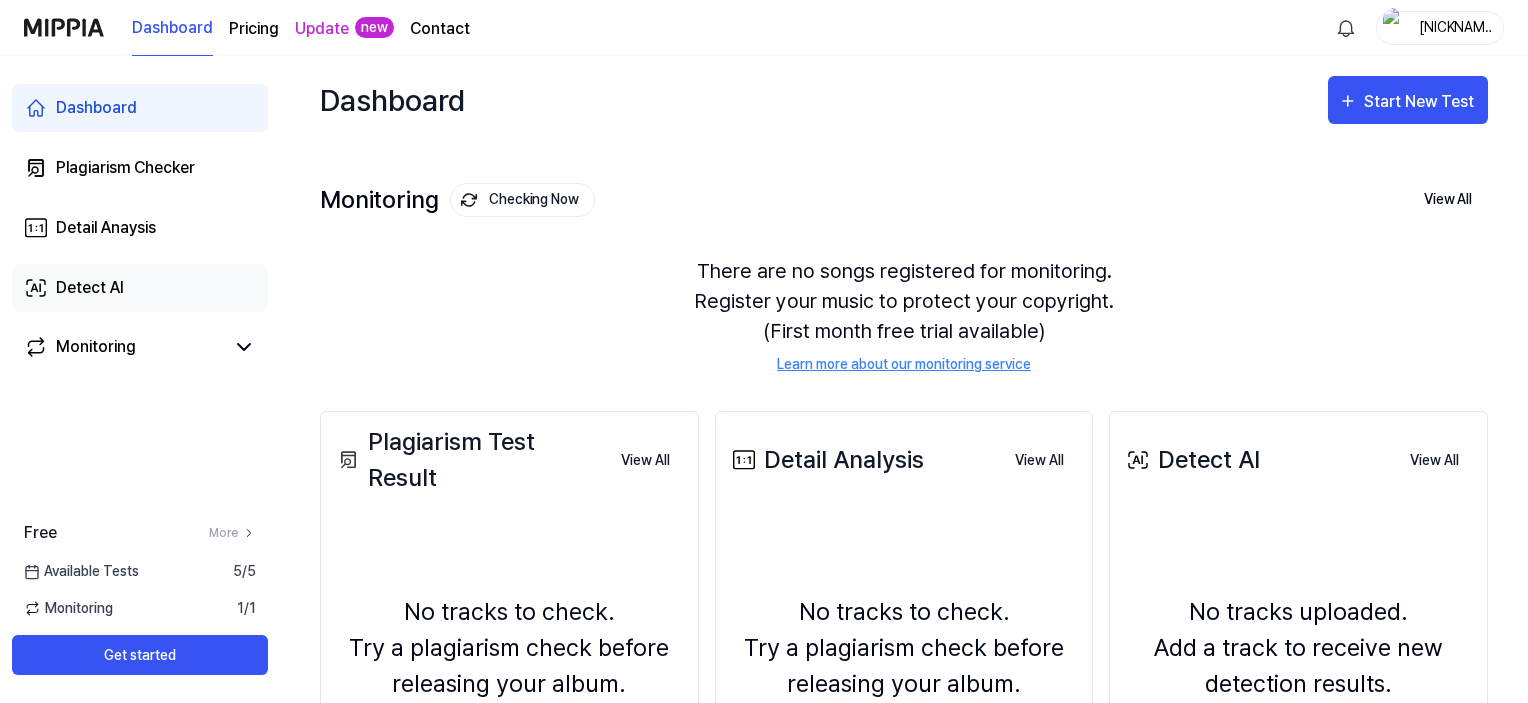 click on "Detect AI" at bounding box center [90, 288] 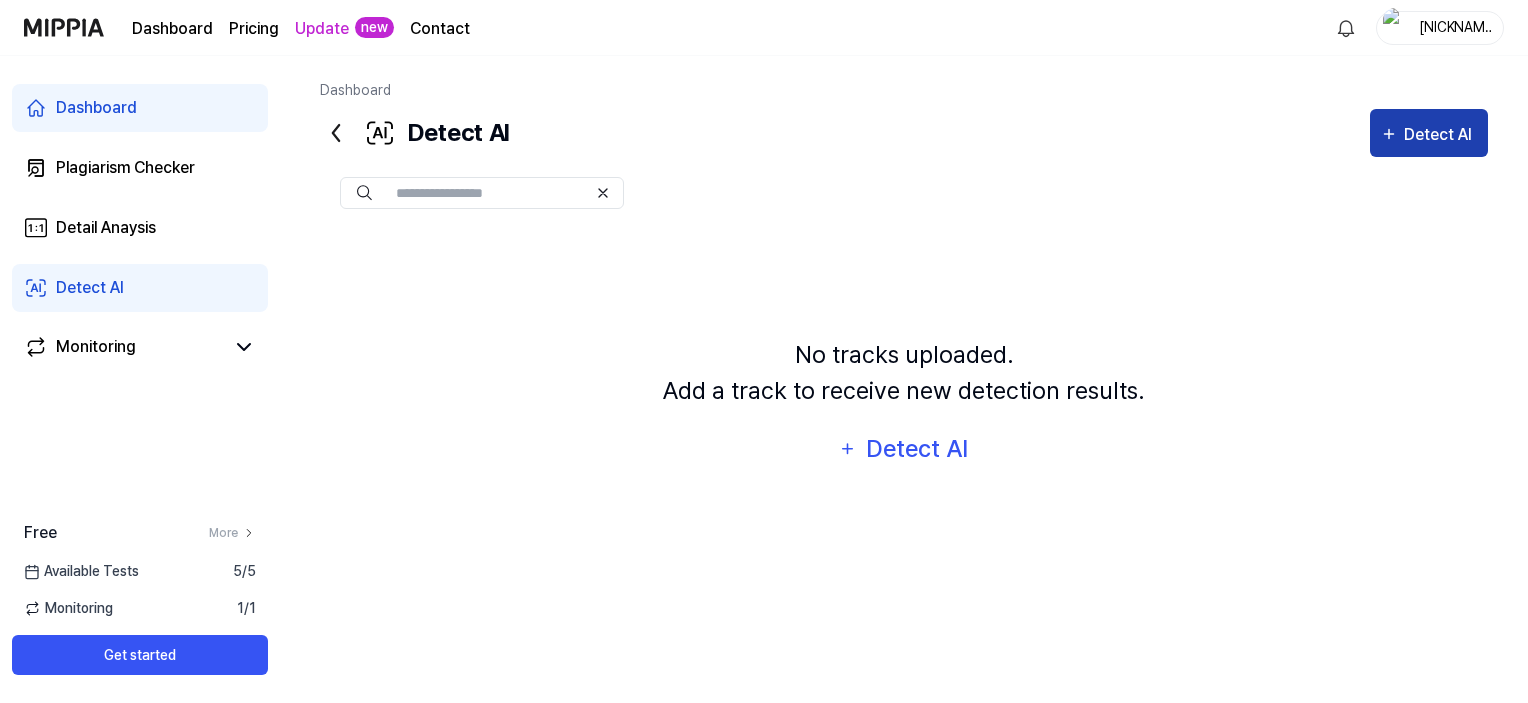 click on "Detect AI" at bounding box center (1441, 135) 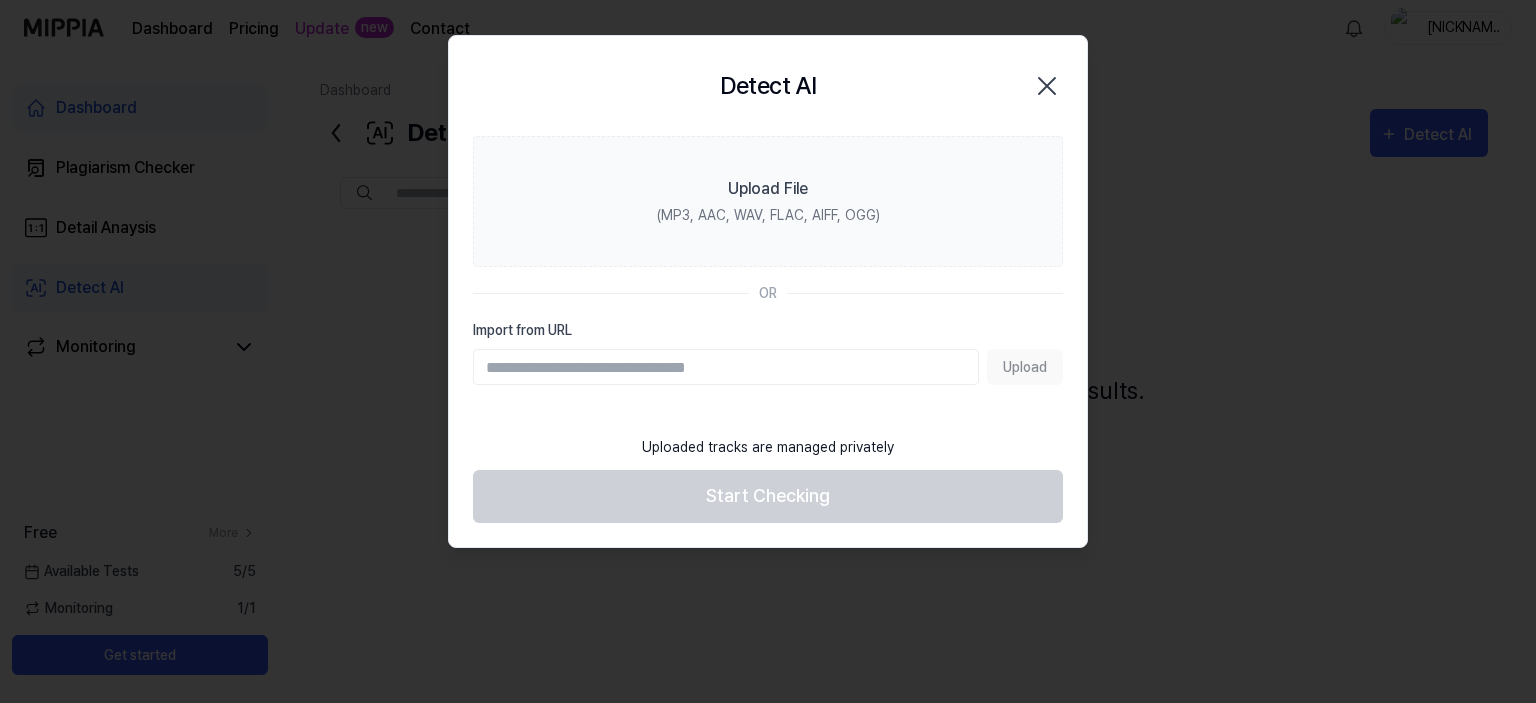 click on "Import from URL" at bounding box center (726, 367) 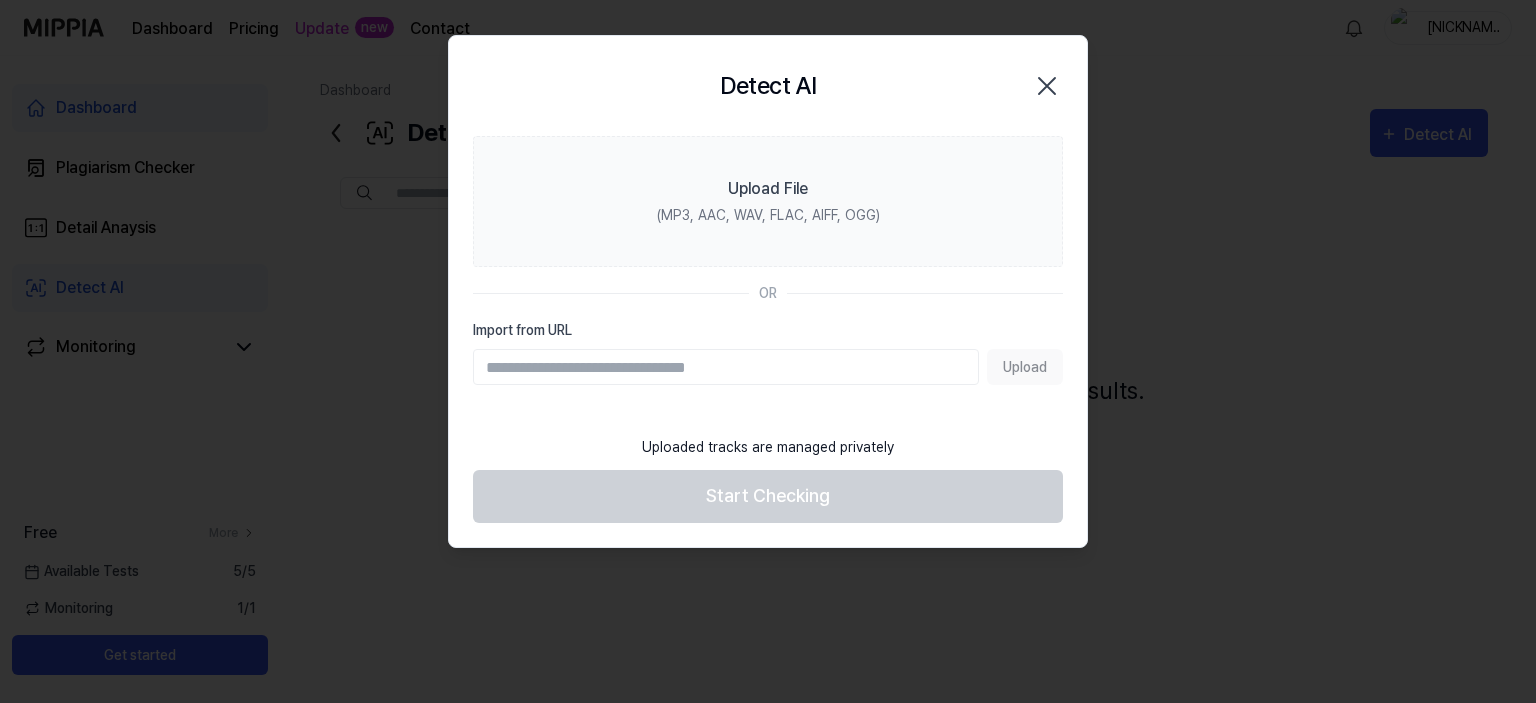 click on "Import from URL" at bounding box center [726, 367] 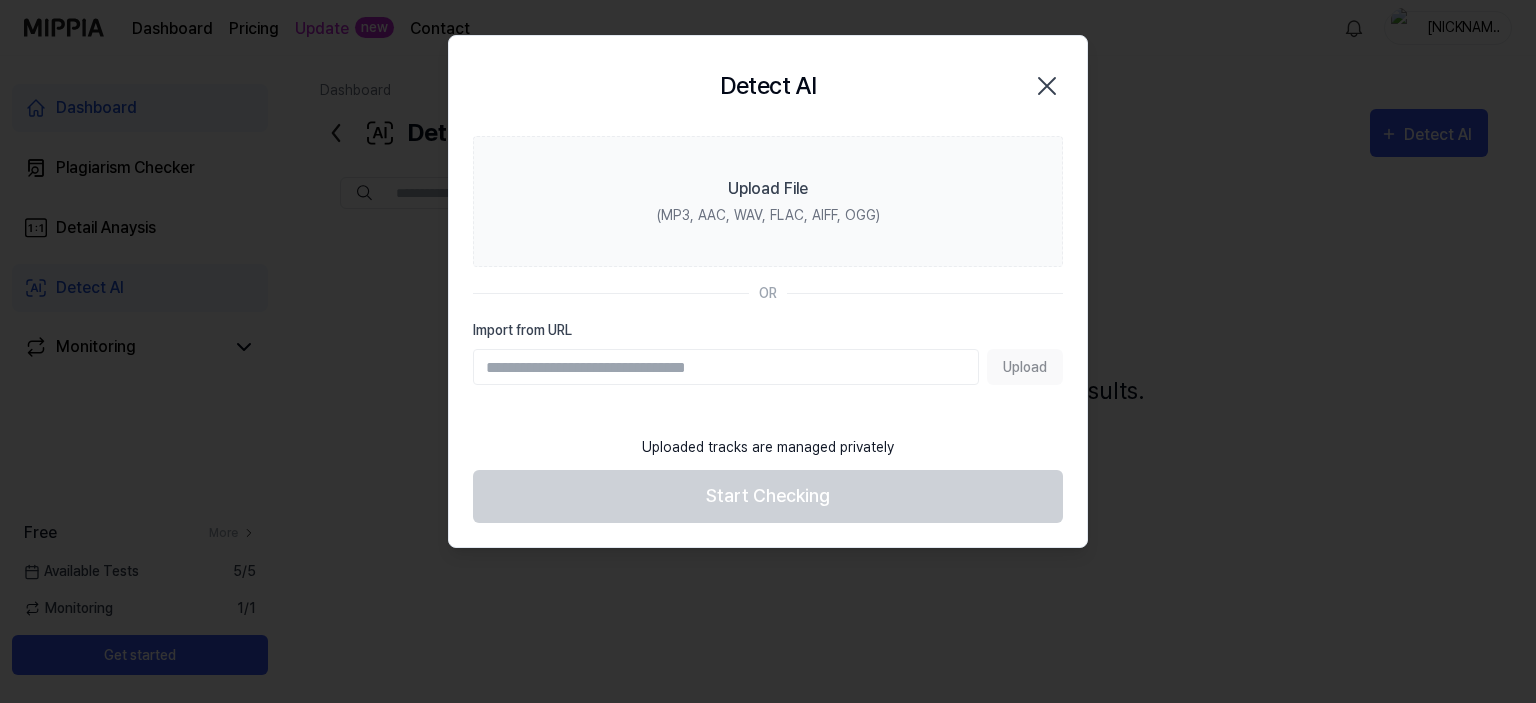 paste on "**********" 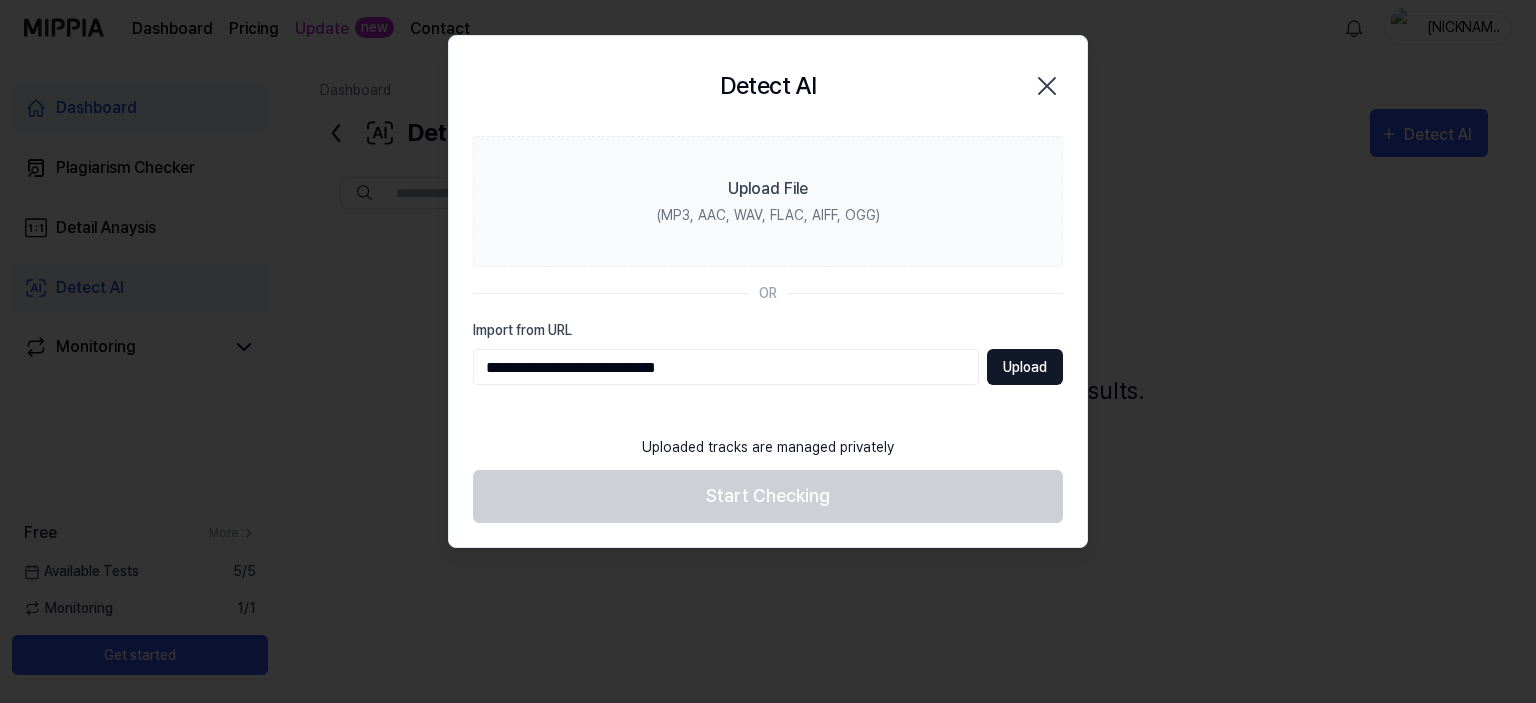 type on "**********" 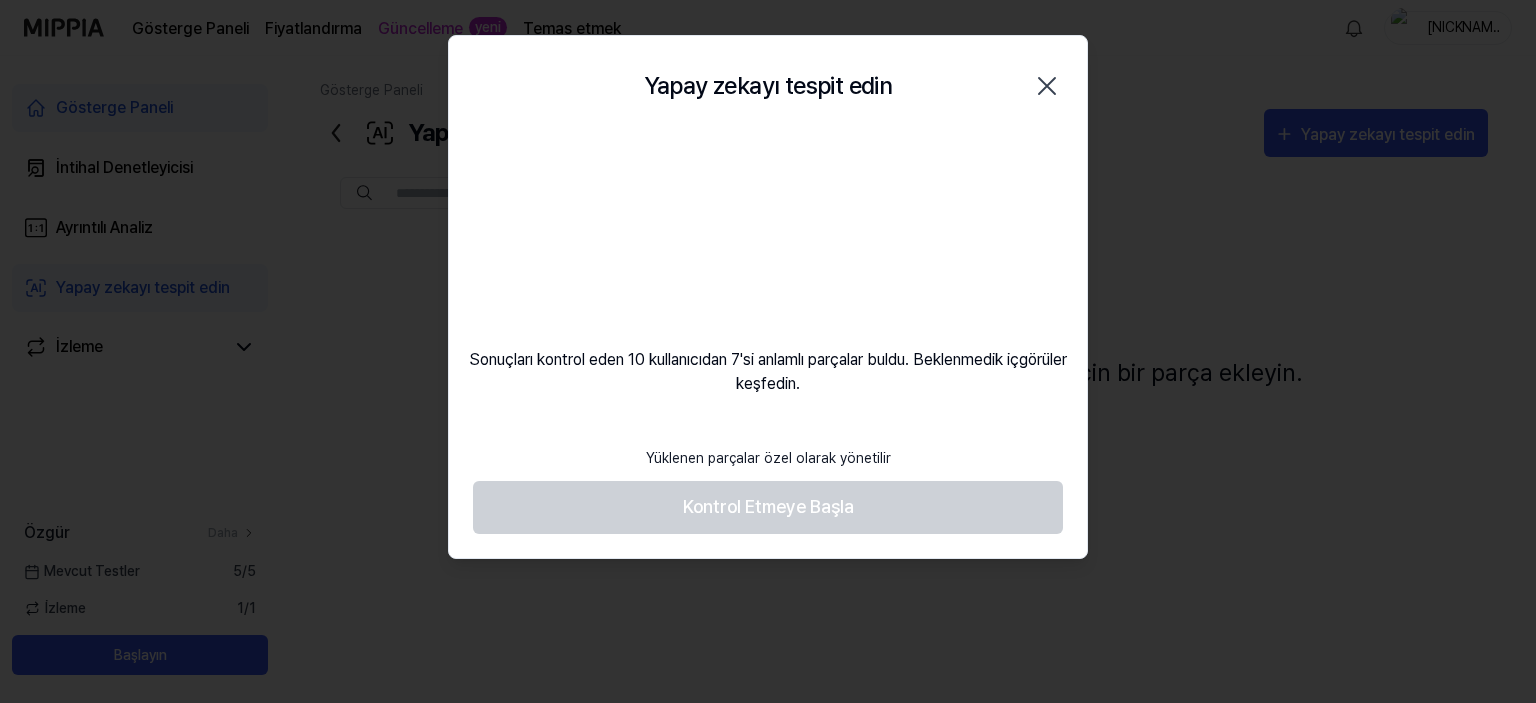 click on "Sonuçları kontrol eden 10 kullanıcıdan 7'si anlamlı parçalar buldu. Beklenmedik içgörüler keşfedin." at bounding box center [768, 372] 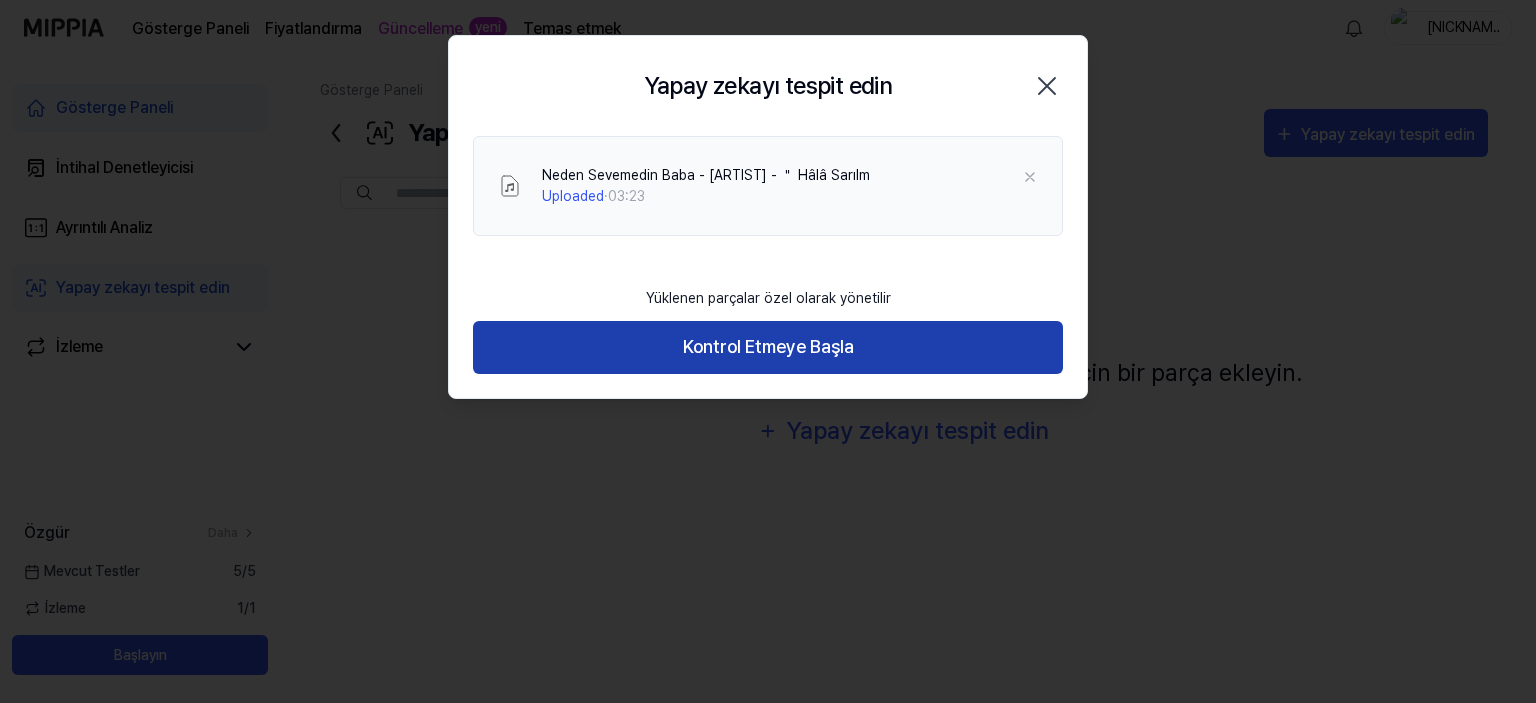 click on "Kontrol Etmeye Başla" at bounding box center (768, 346) 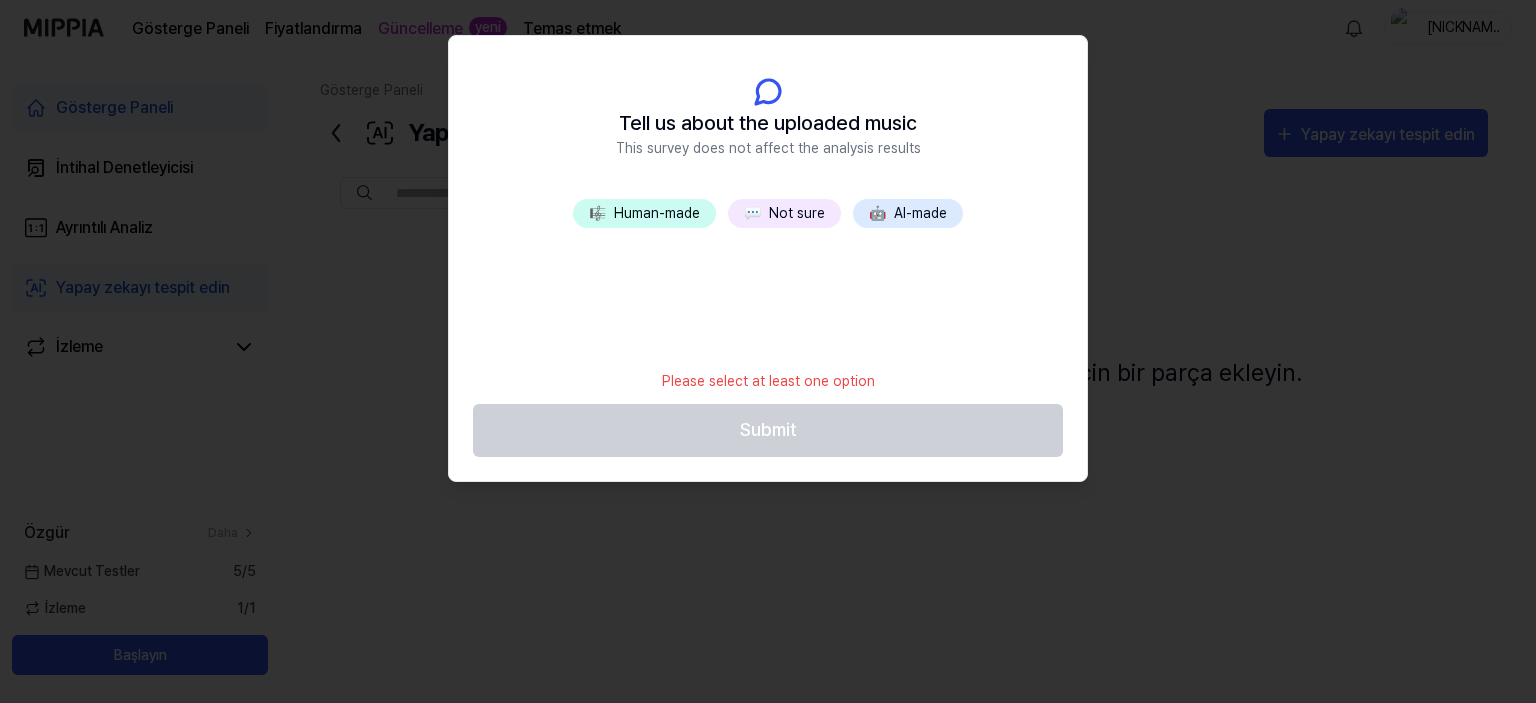 click on "💬 Not sure" at bounding box center [784, 213] 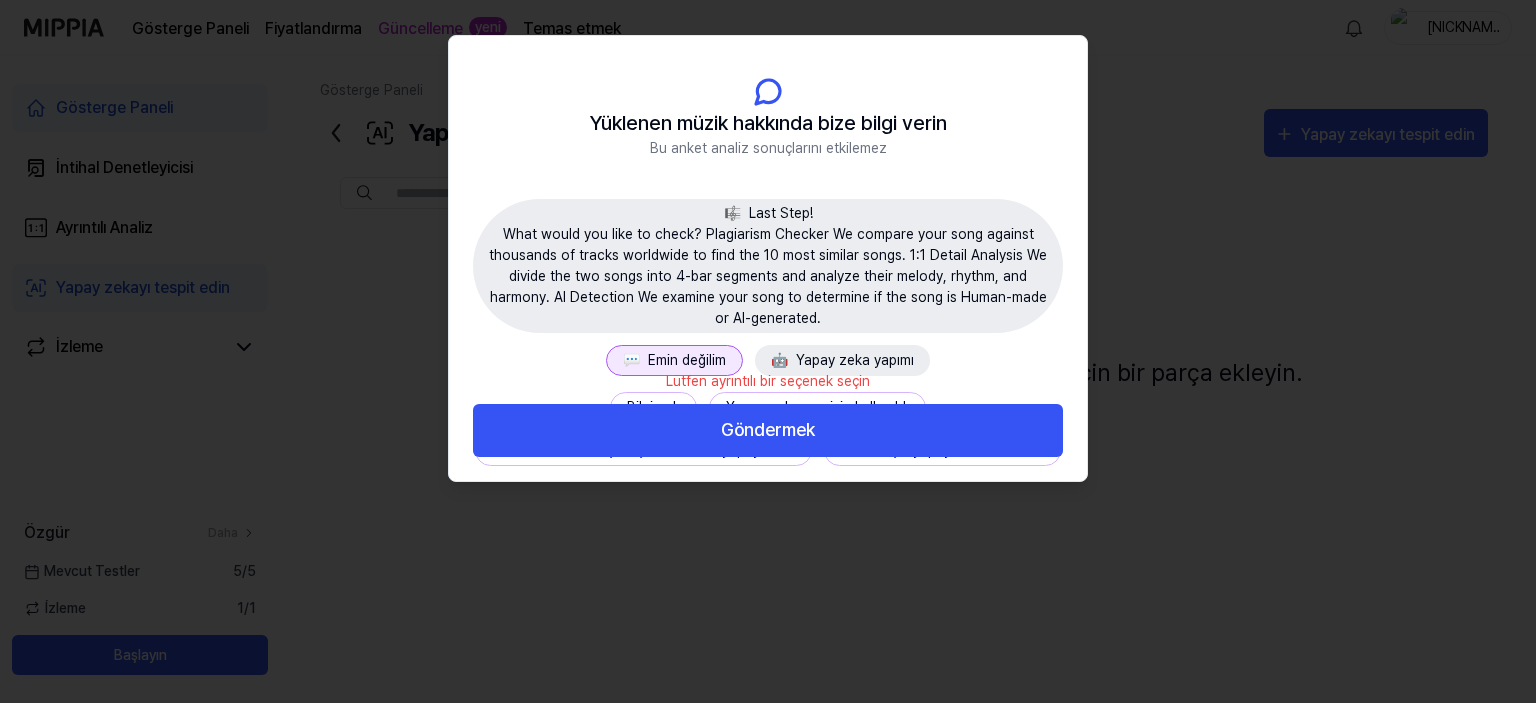 click on "Bilgi yok" at bounding box center (653, 407) 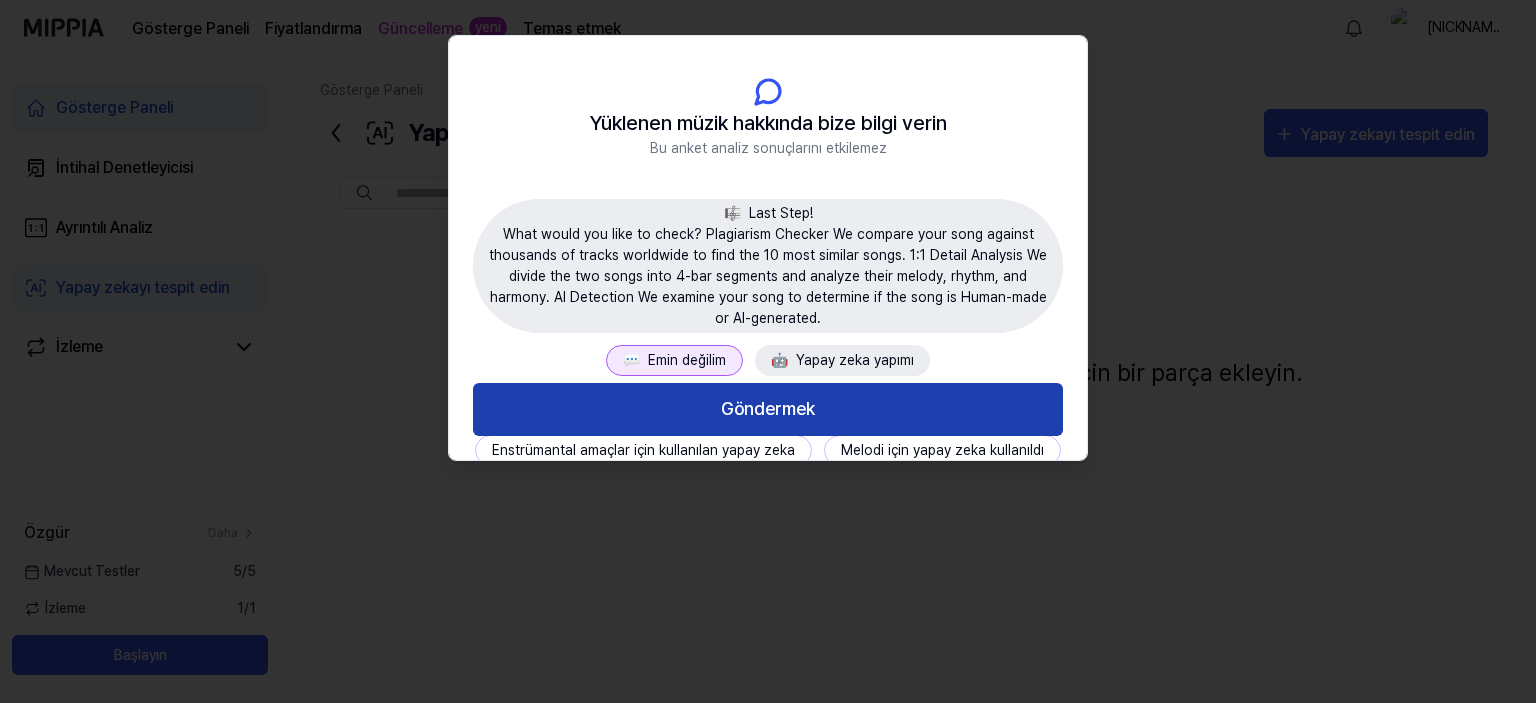 click on "Göndermek" at bounding box center [768, 409] 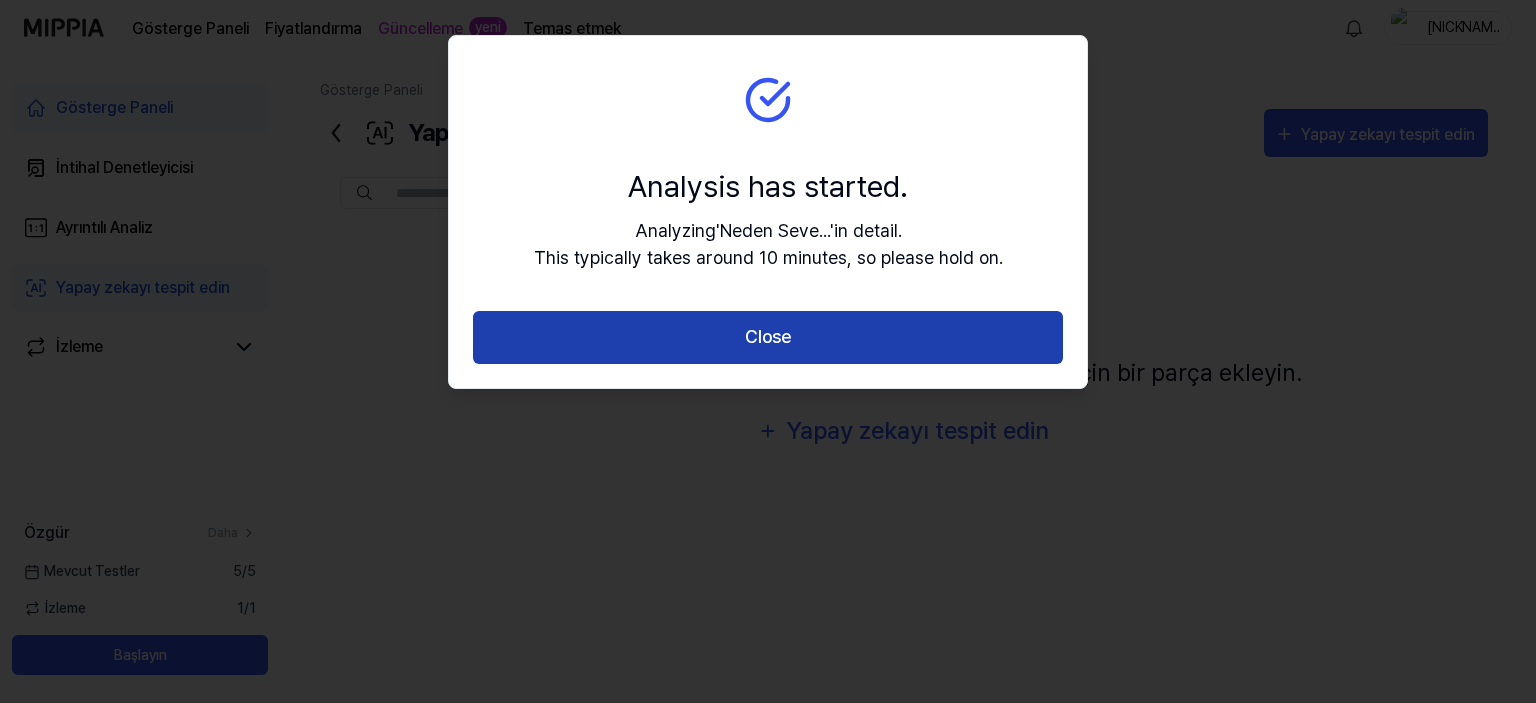 click on "Close" at bounding box center (768, 337) 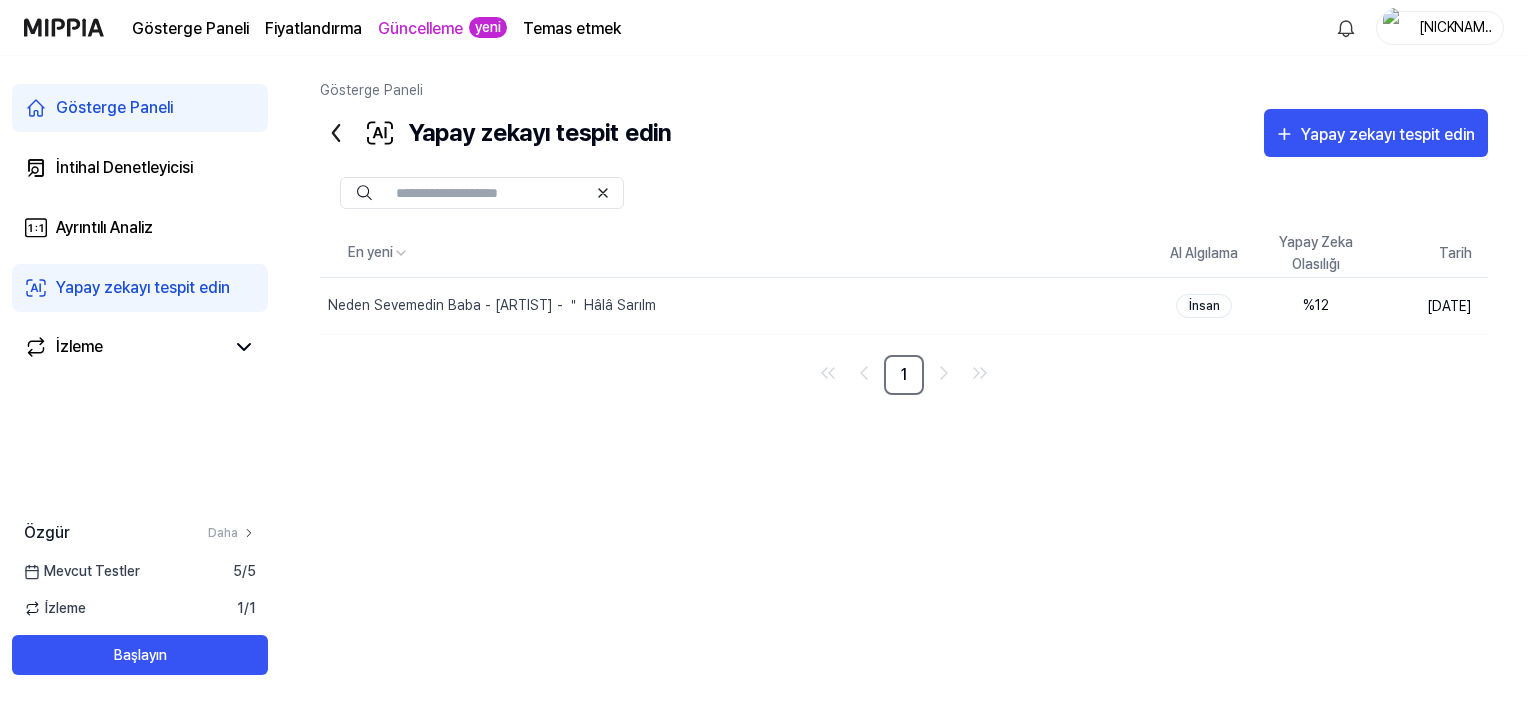 click on "En yeni AI Algılama Yapay Zeka Olasılığı Tarih Neden Sevemedin Baba - [ARTIST] - ＂ Hâlâ Sarılm Silmek İnsan %  12 1 [DATE] 1" at bounding box center [904, 457] 